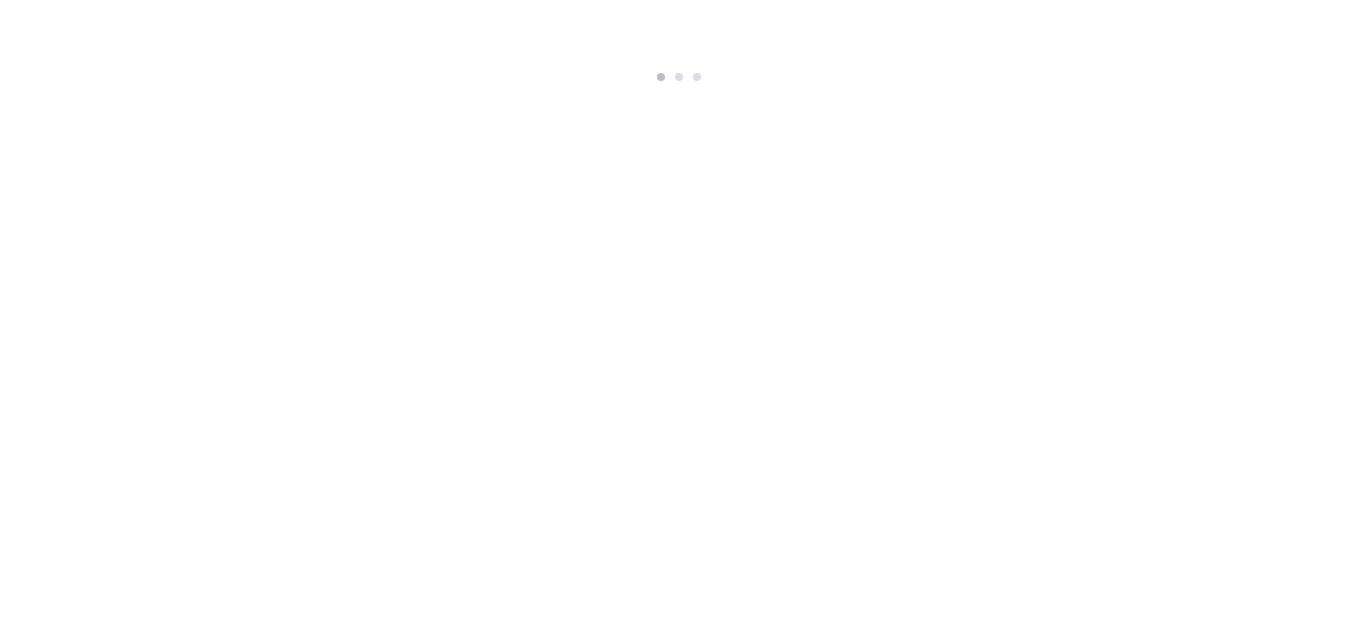 scroll, scrollTop: 0, scrollLeft: 0, axis: both 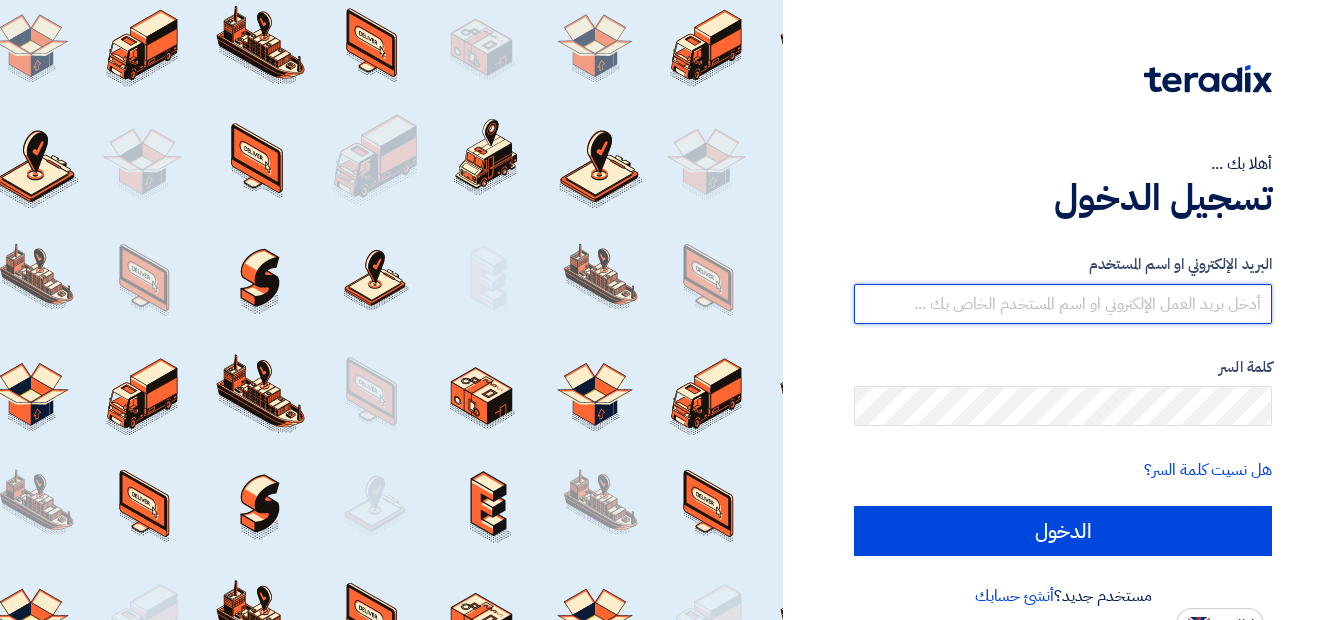 type on "[EMAIL_ADDRESS][DOMAIN_NAME]" 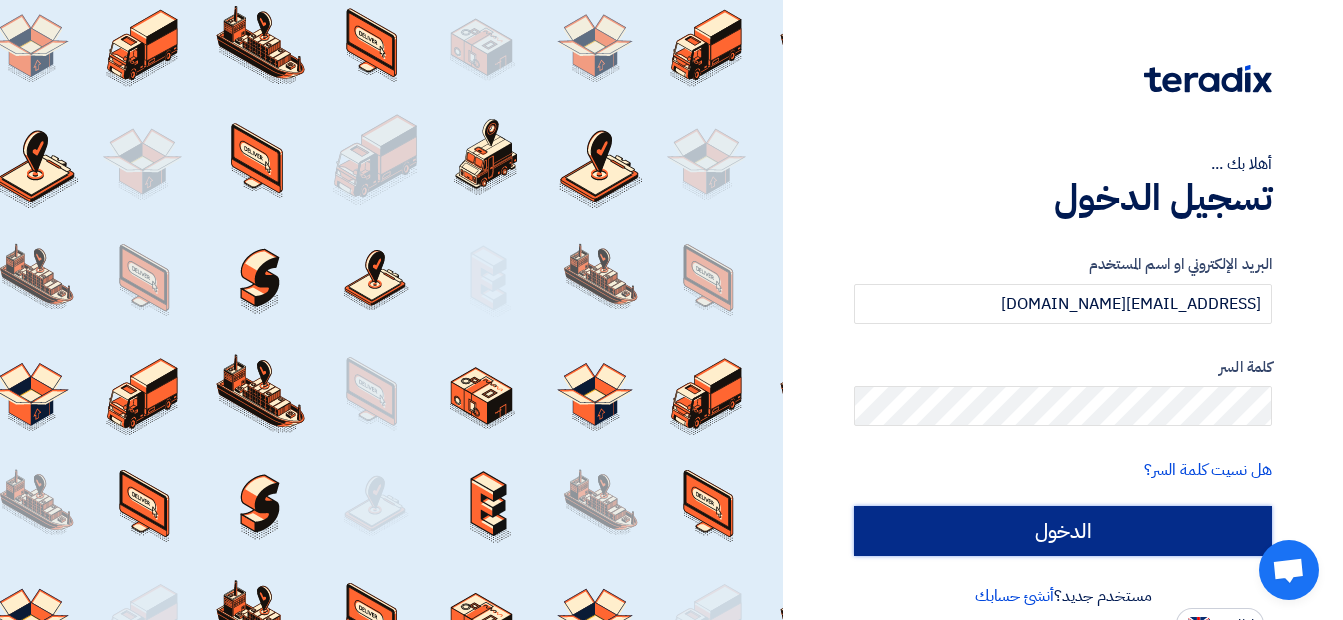 click on "الدخول" 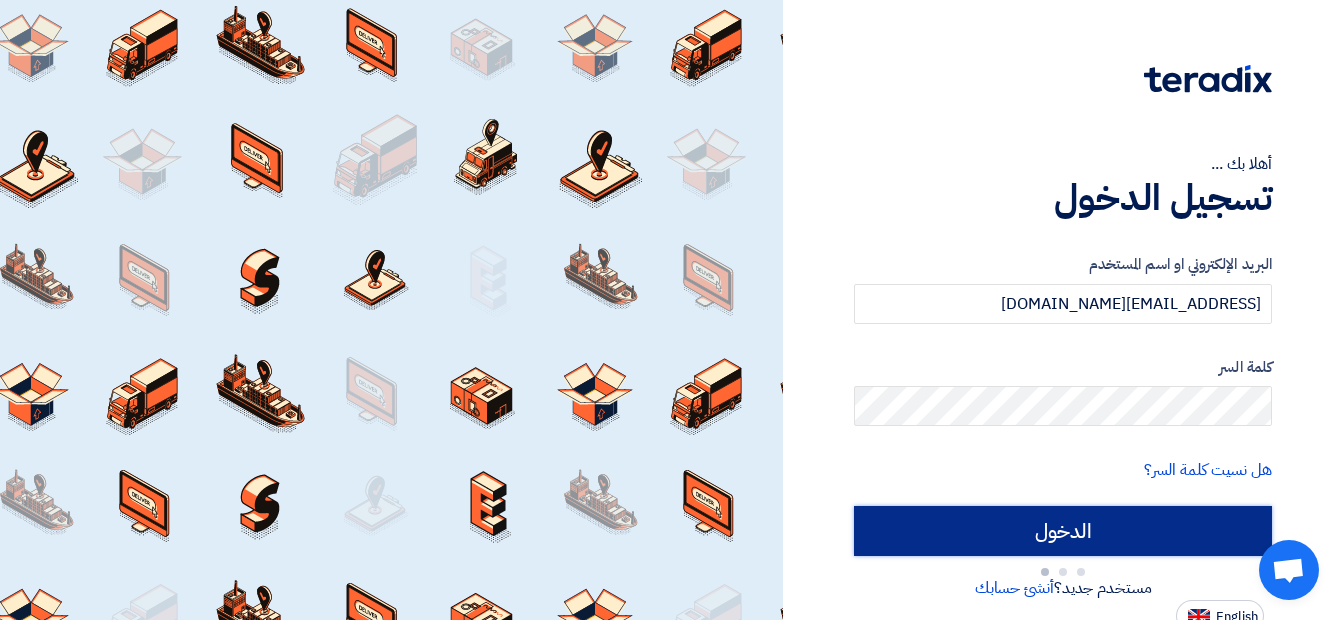 click on "الدخول" 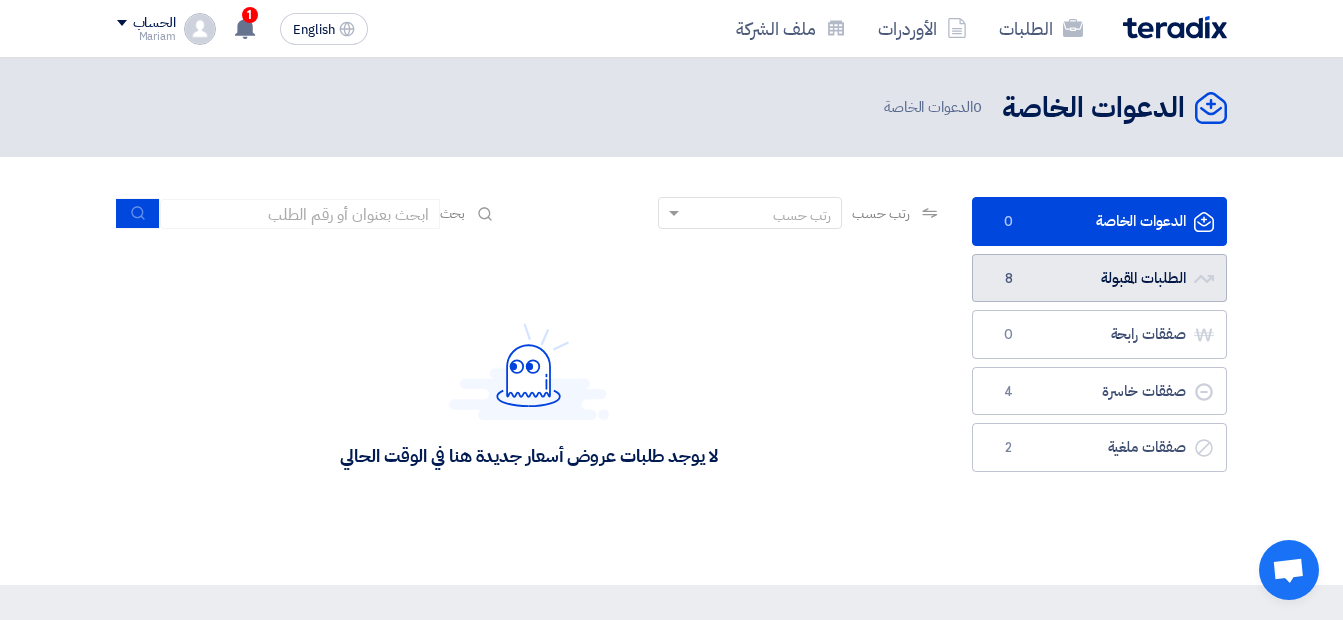 click on "الطلبات المقبولة
الطلبات المقبولة
8" 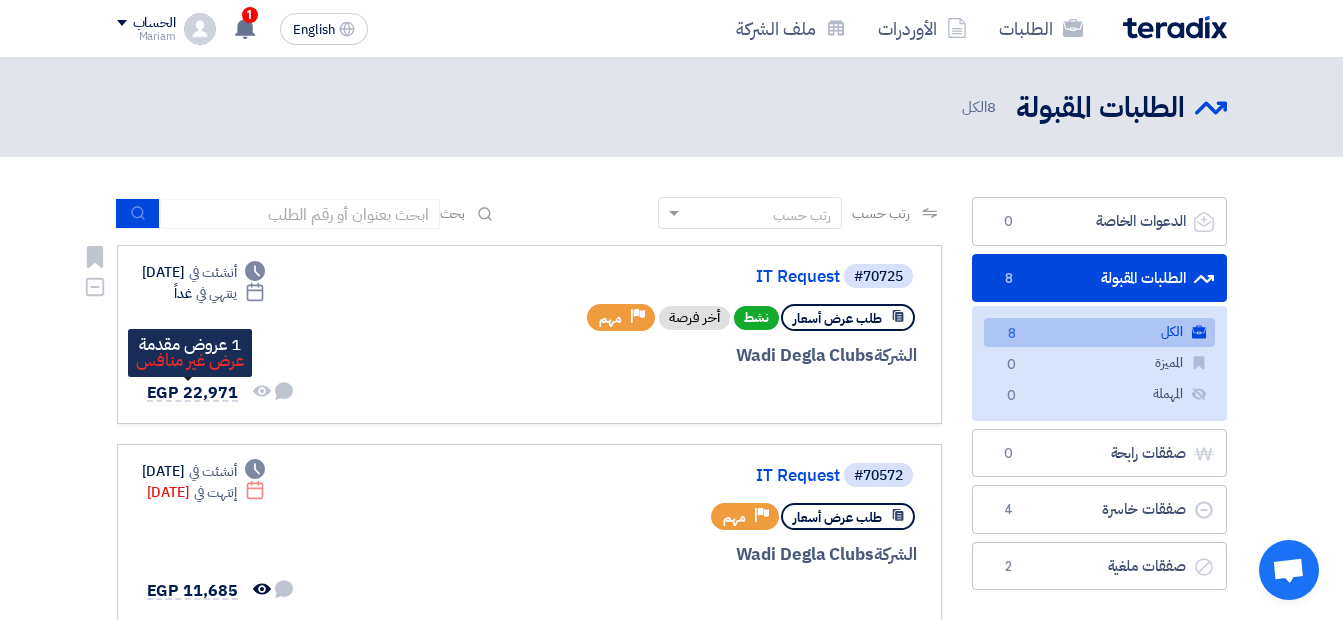 click on "EGP
22,971" 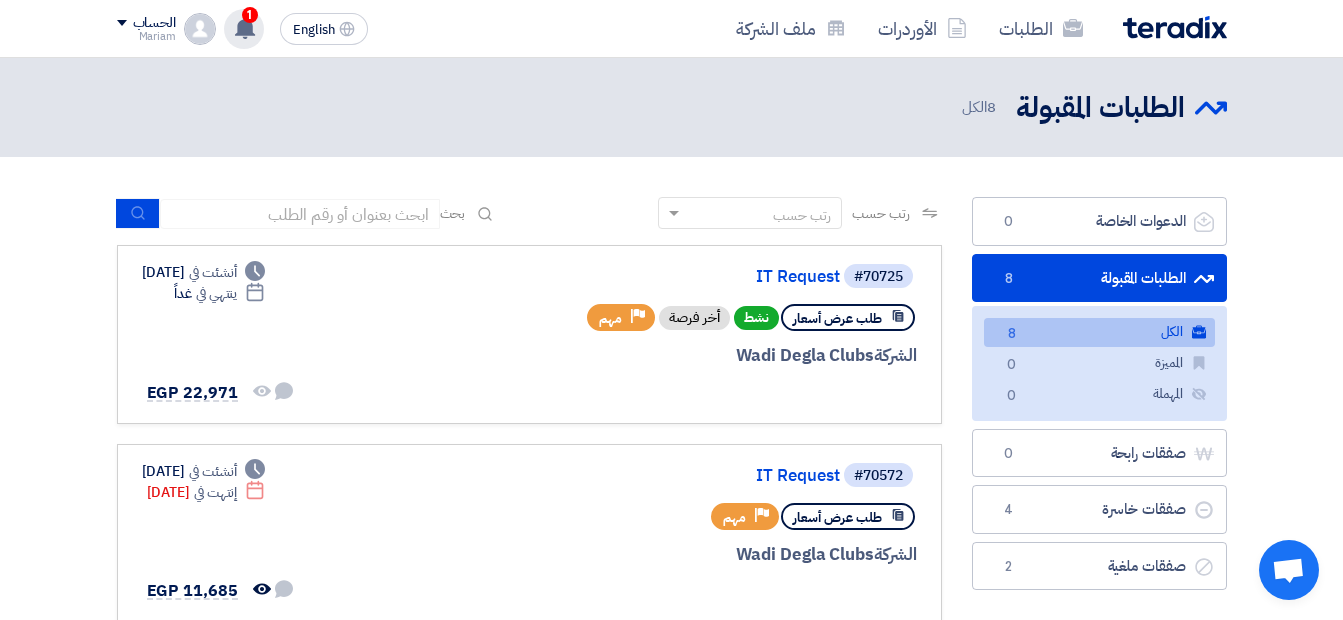 click 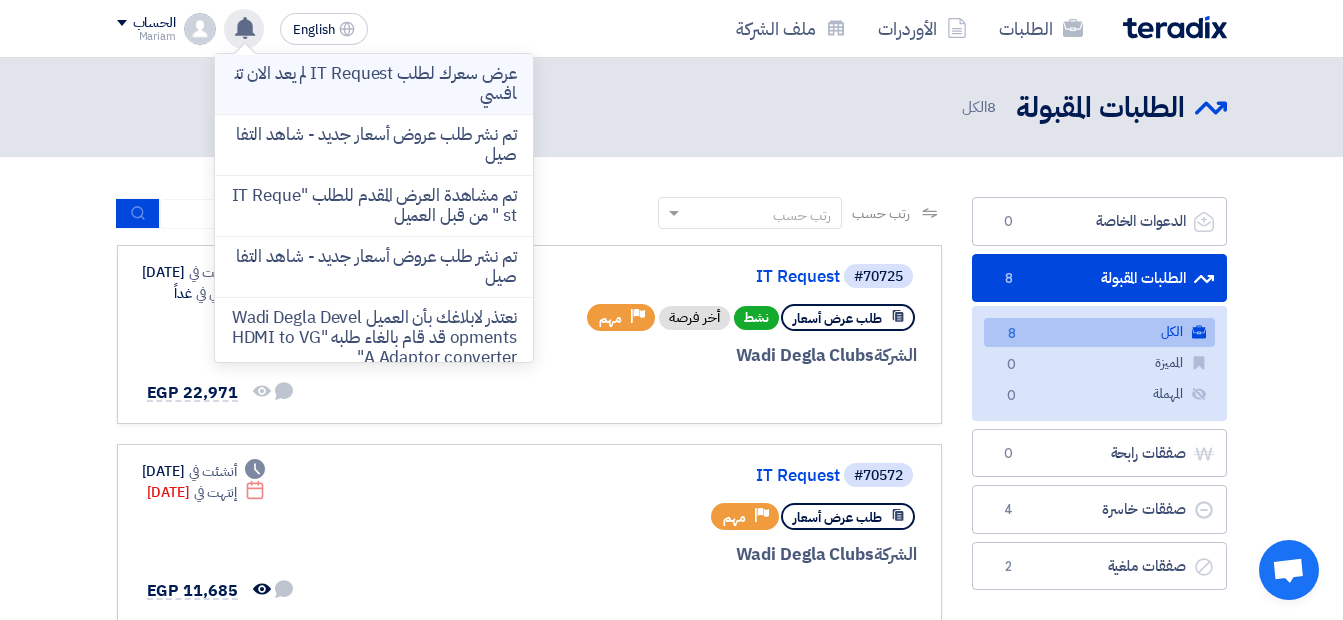 click on "عرض سعرك لطلب IT Request  لم يعد الان تنافسي" 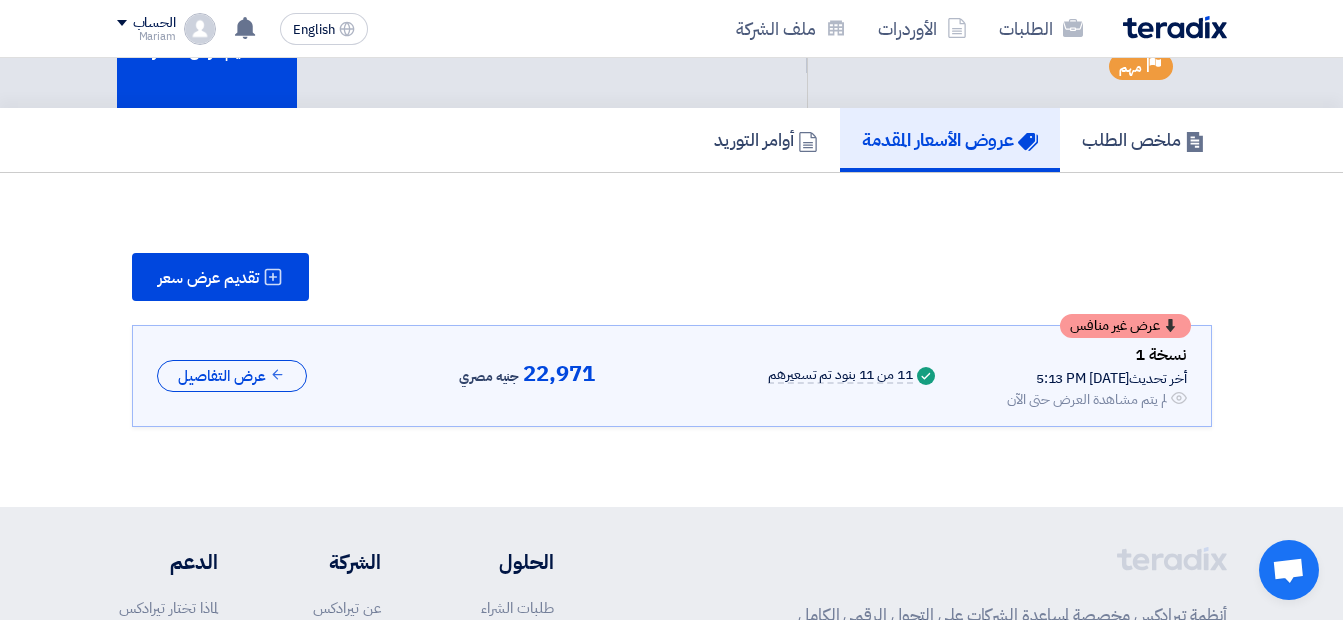 scroll, scrollTop: 161, scrollLeft: 0, axis: vertical 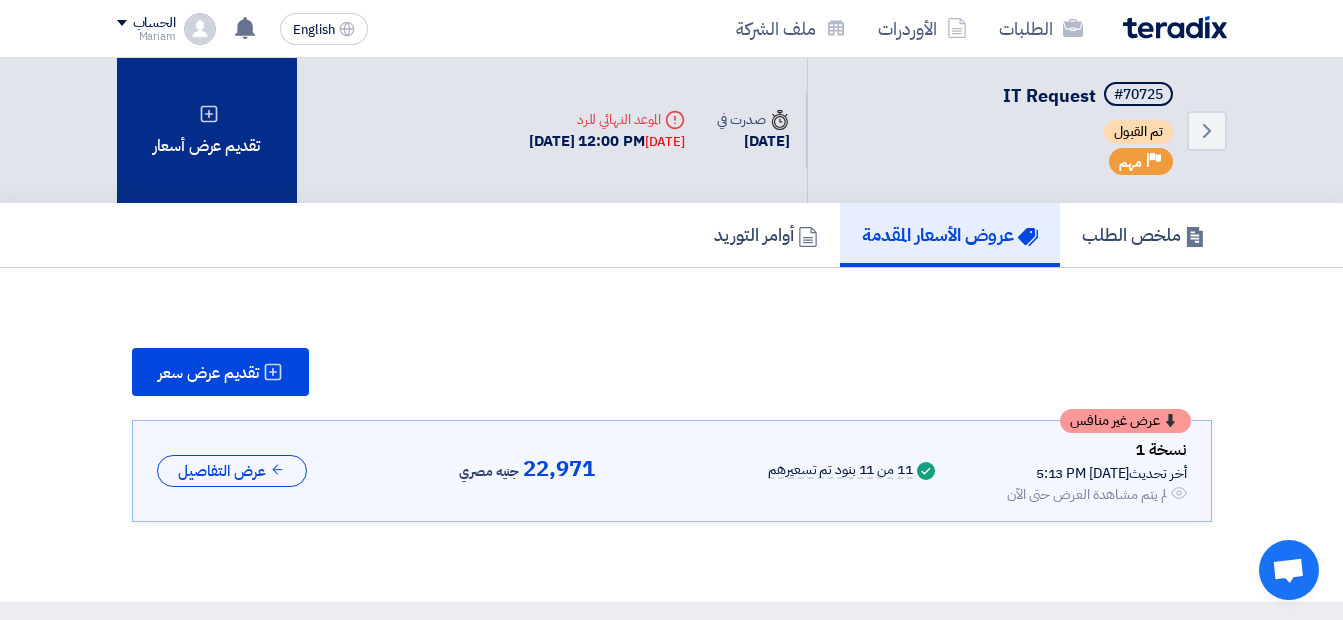 click on "تقديم عرض أسعار" 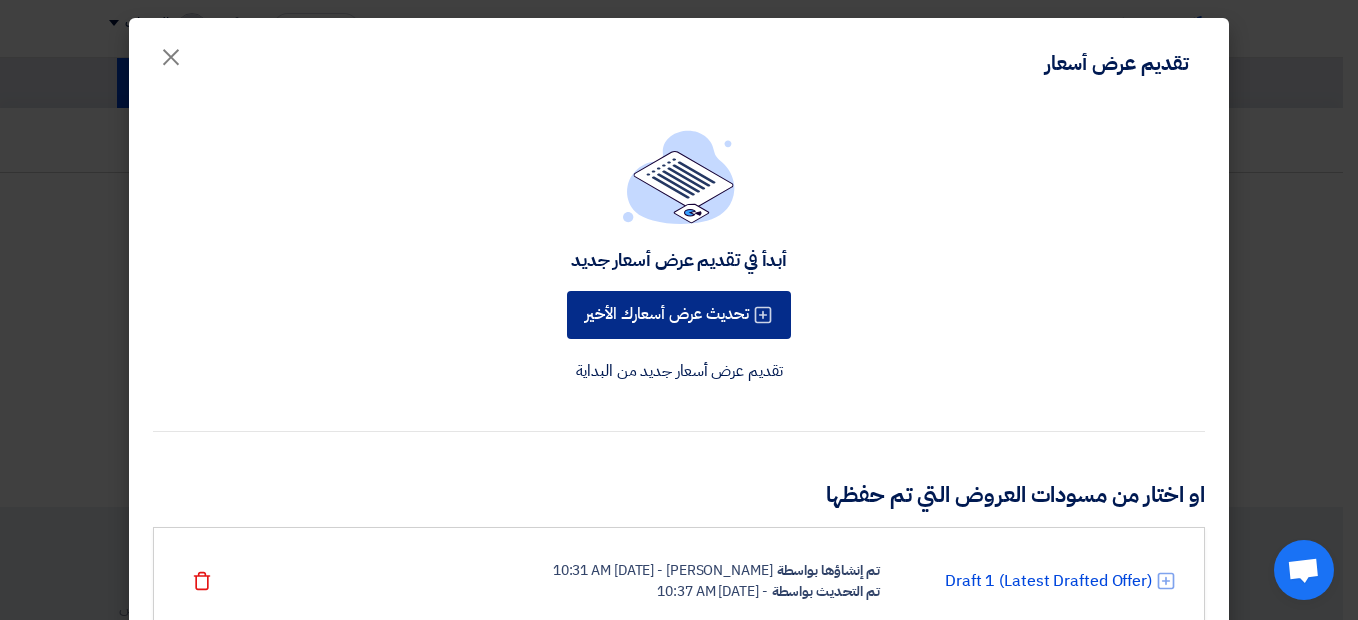 scroll, scrollTop: 161, scrollLeft: 0, axis: vertical 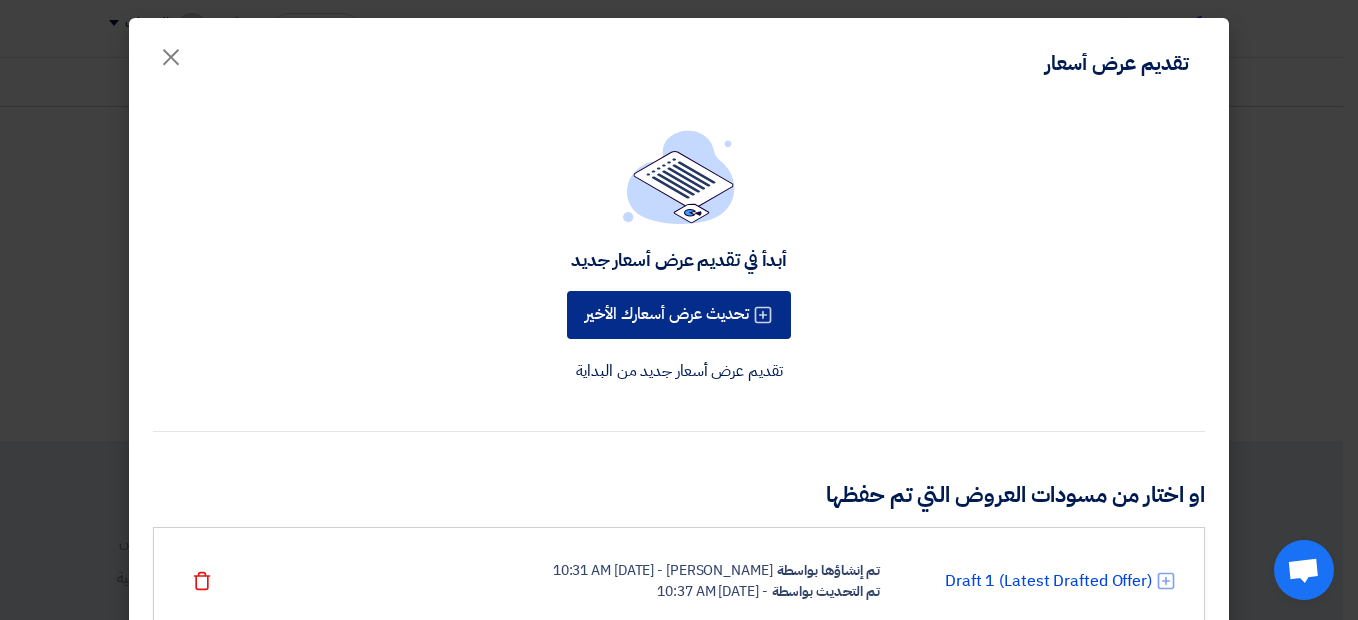 click on "تحديث عرض أسعارك الأخير" 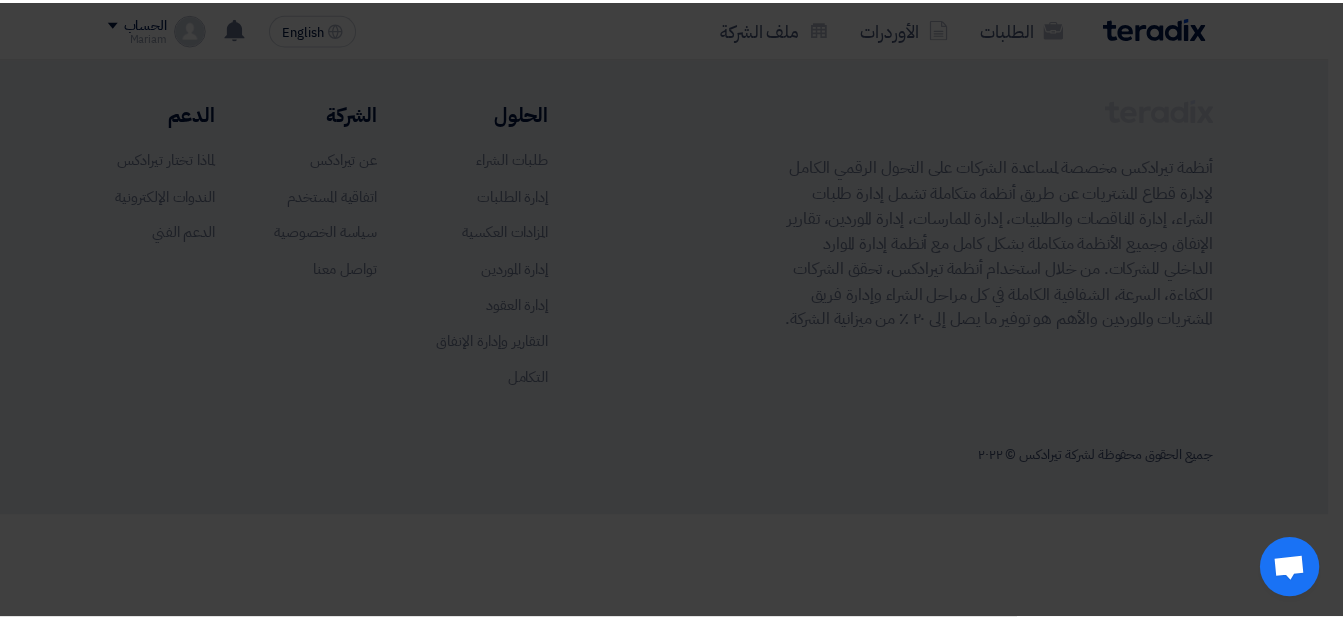 scroll, scrollTop: 0, scrollLeft: 0, axis: both 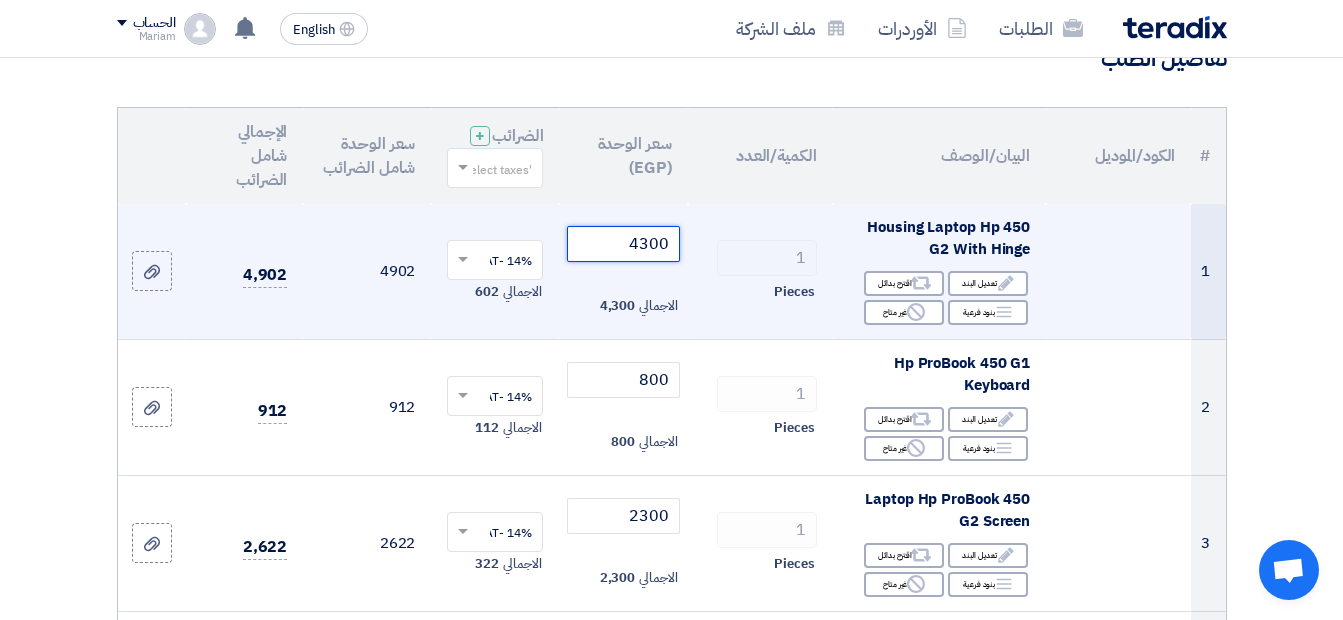 drag, startPoint x: 650, startPoint y: 265, endPoint x: 666, endPoint y: 269, distance: 16.492422 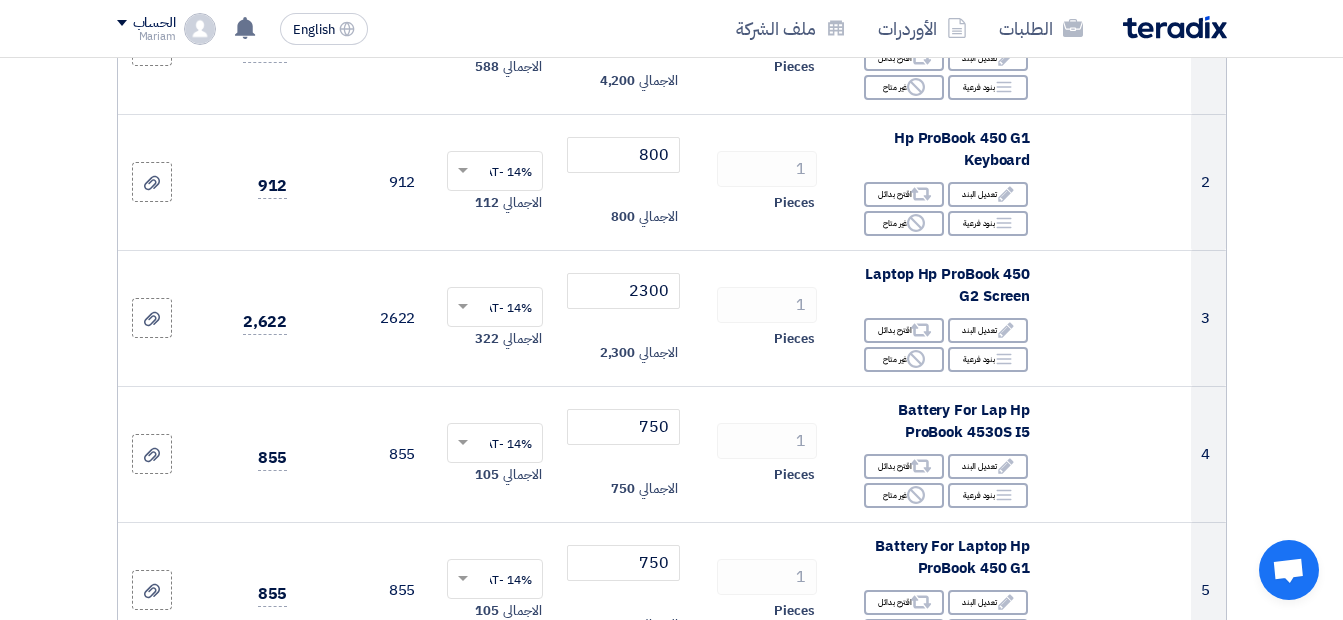 scroll, scrollTop: 418, scrollLeft: 0, axis: vertical 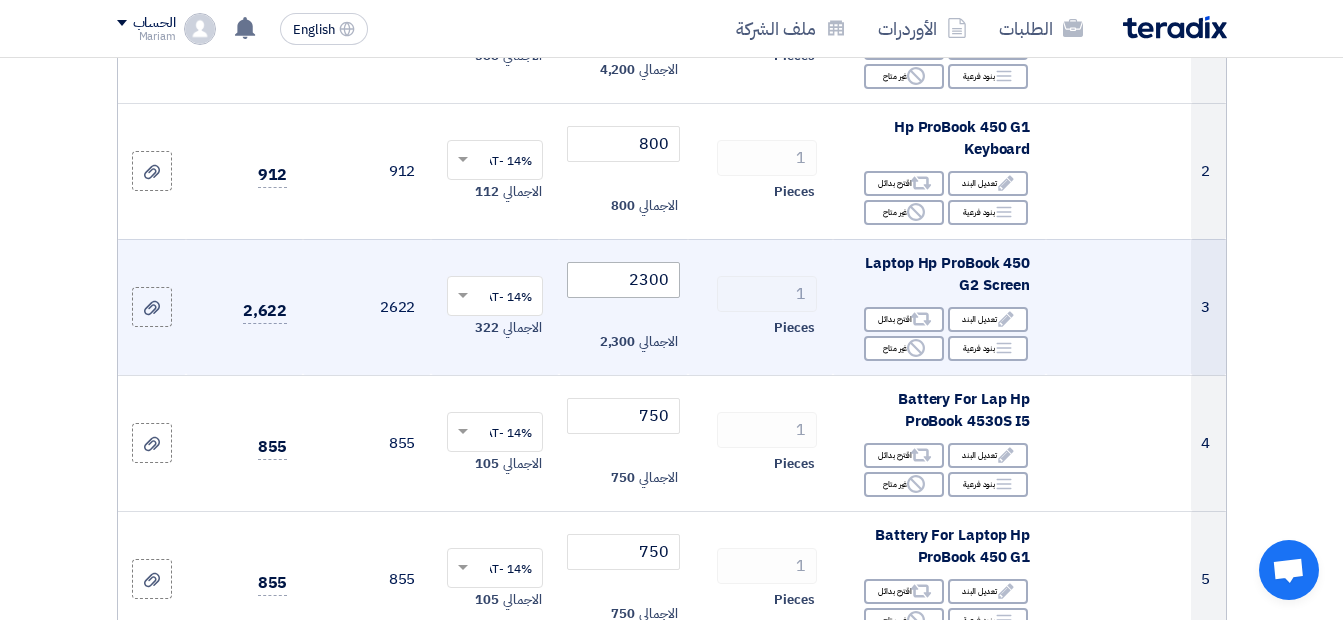 type on "4200" 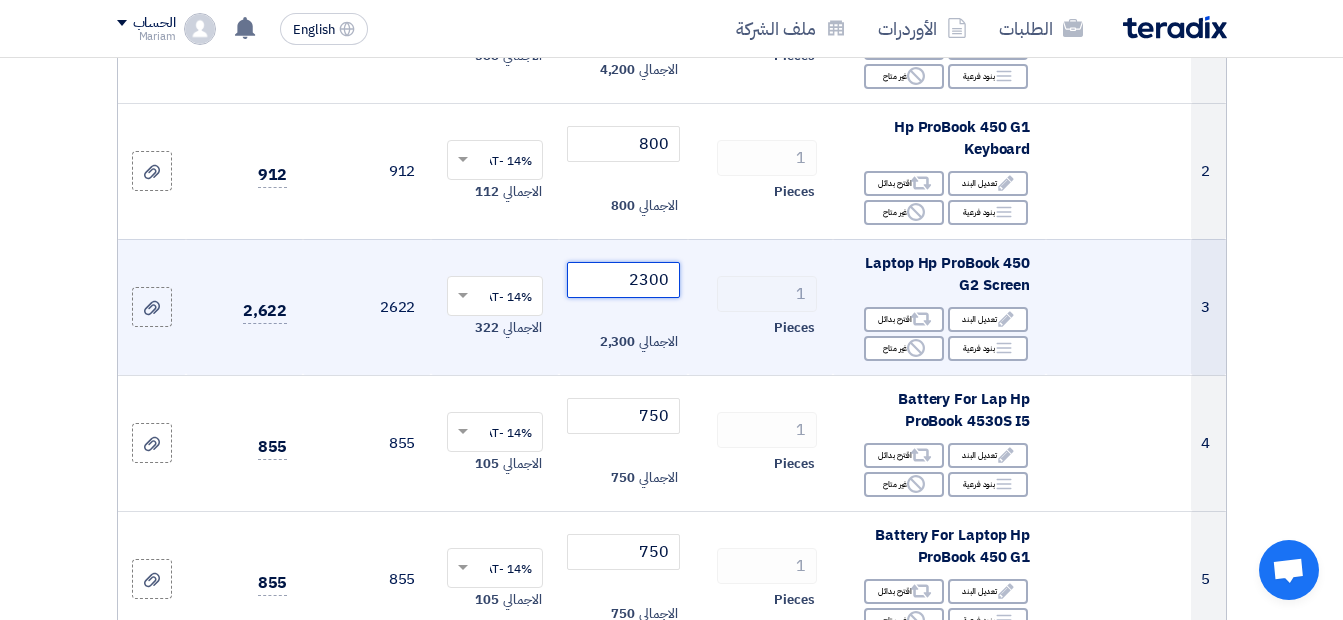 drag, startPoint x: 643, startPoint y: 297, endPoint x: 673, endPoint y: 300, distance: 30.149628 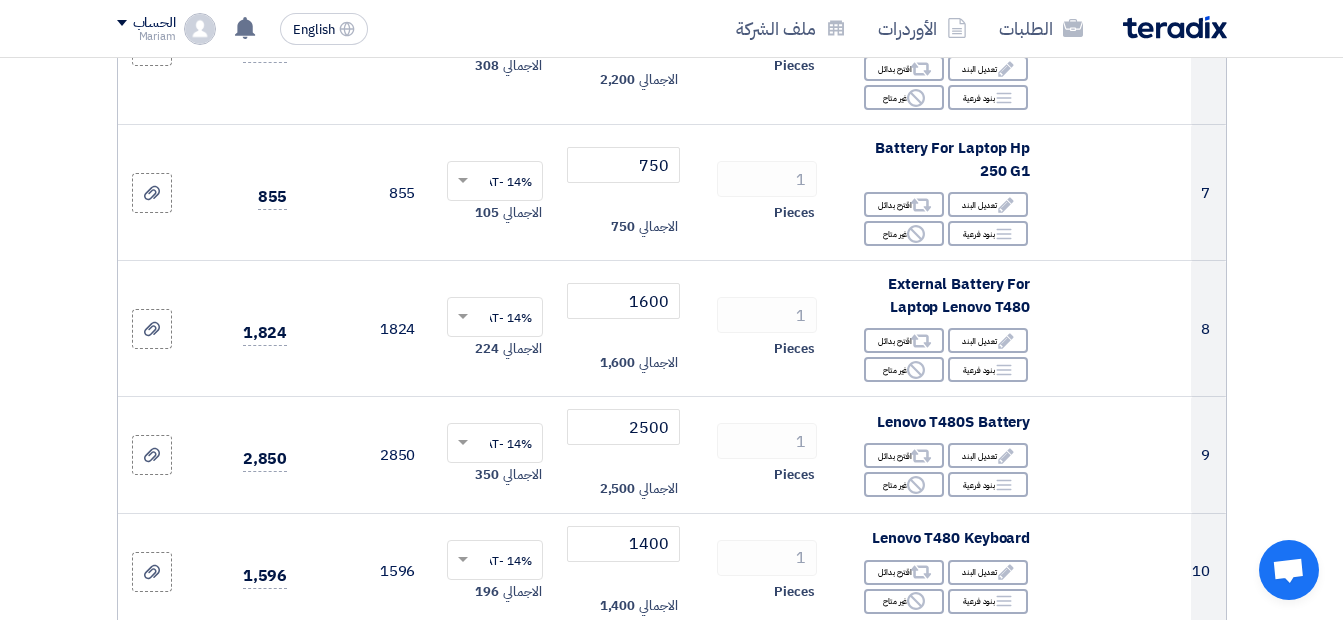 scroll, scrollTop: 1120, scrollLeft: 0, axis: vertical 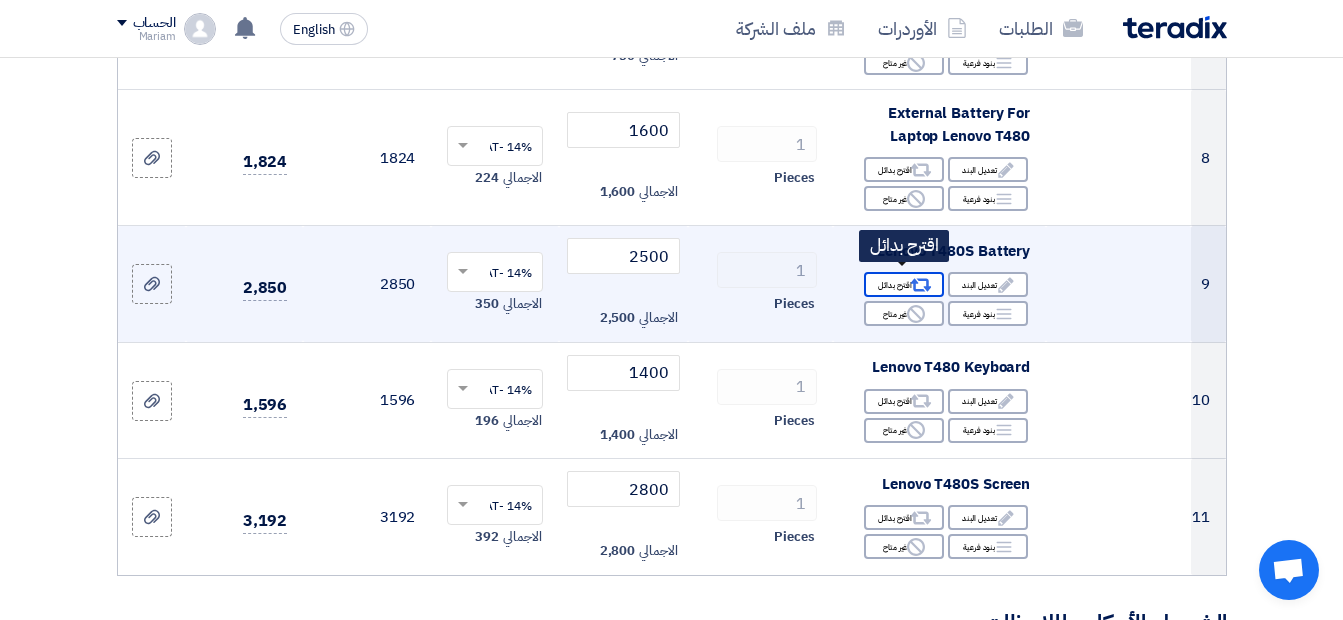 type on "2100" 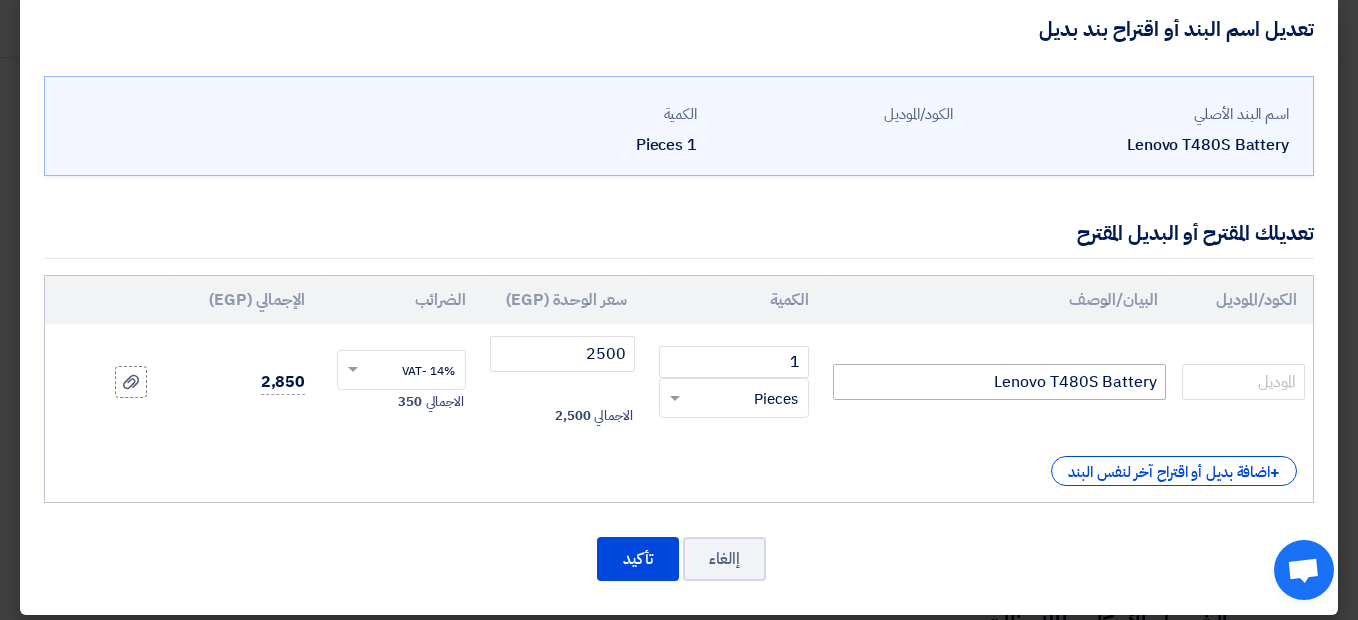 scroll, scrollTop: 38, scrollLeft: 0, axis: vertical 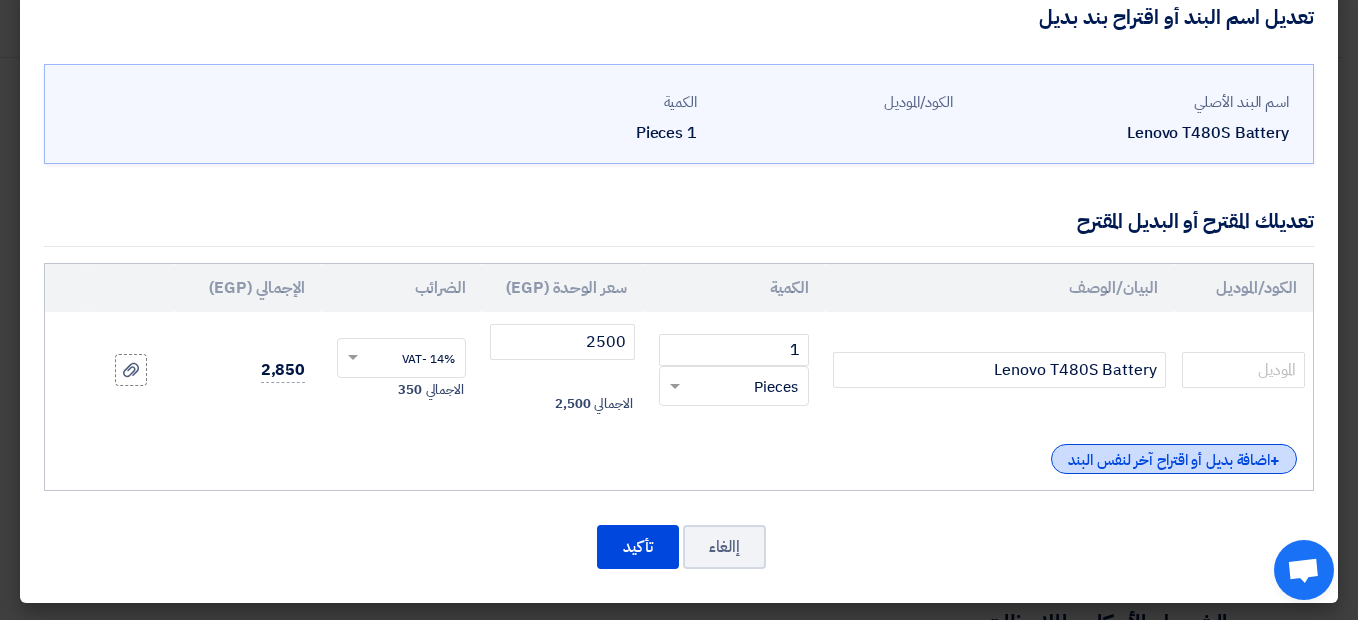click on "+
اضافة بديل أو اقتراح آخر لنفس البند" 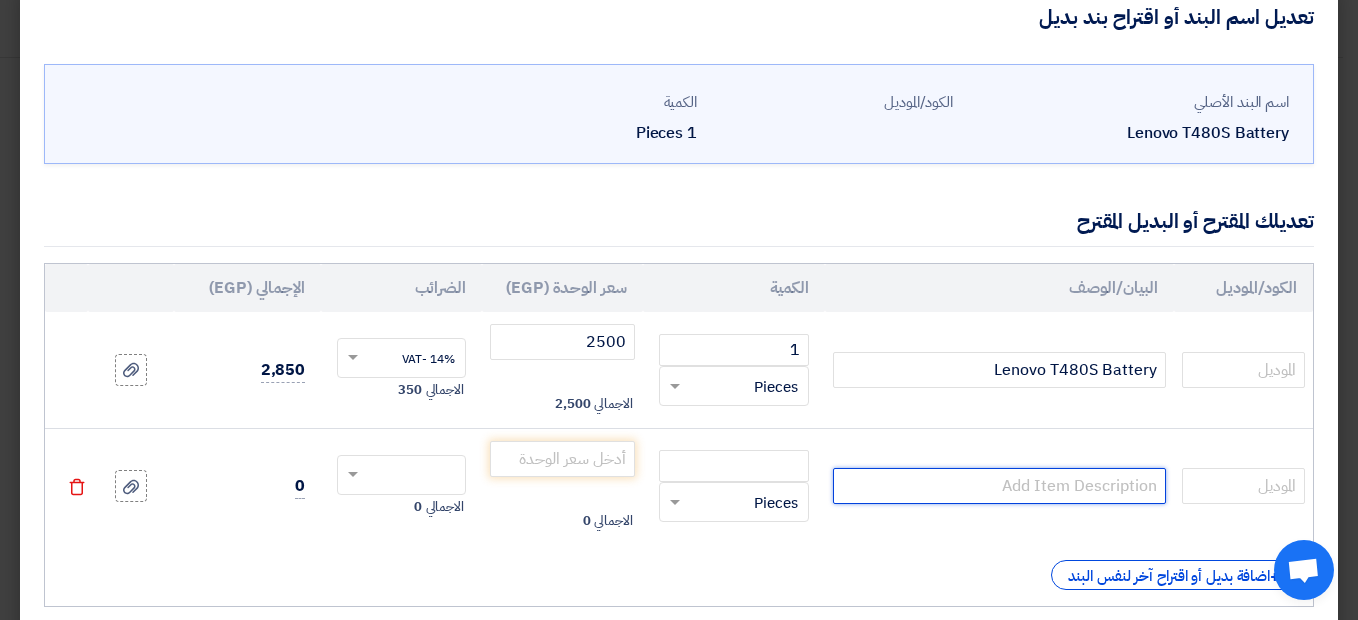 click 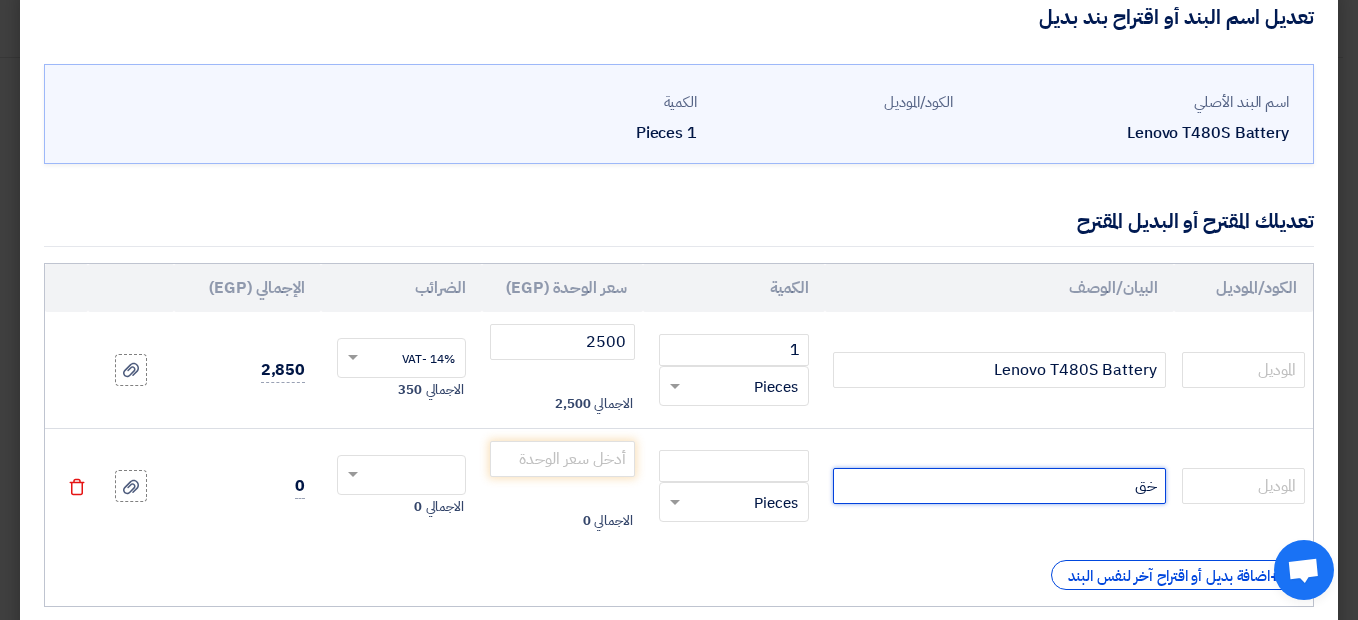 type on "خ" 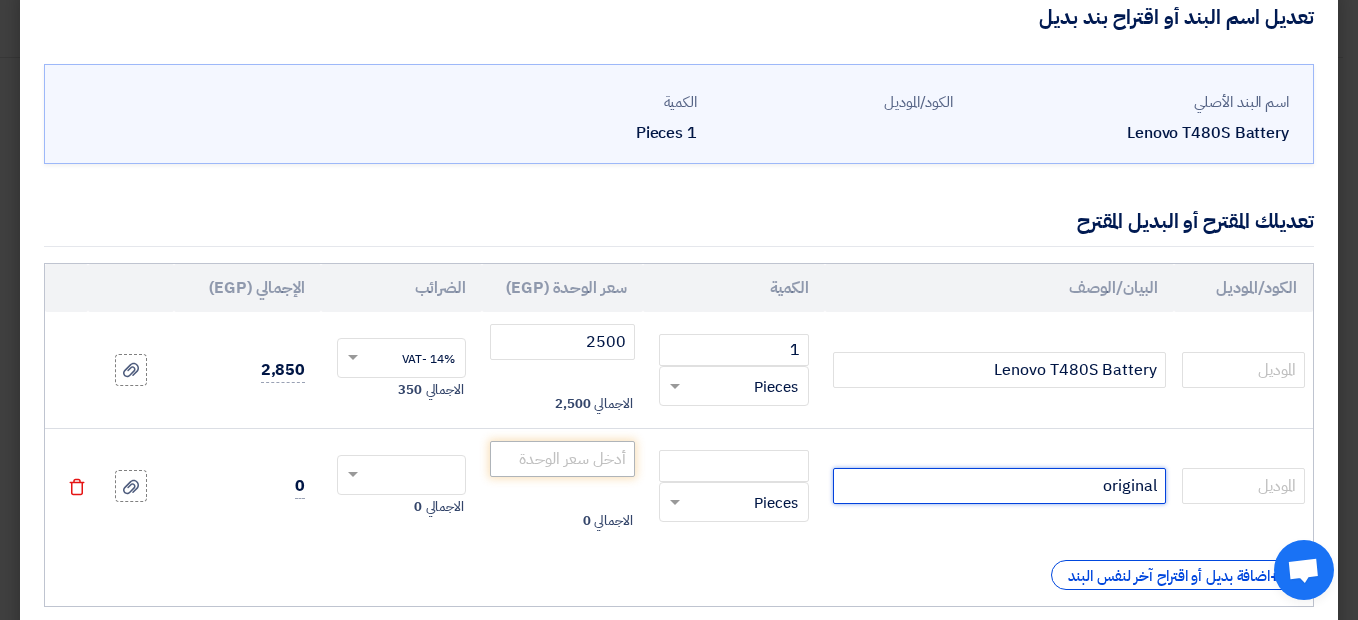 type on "original" 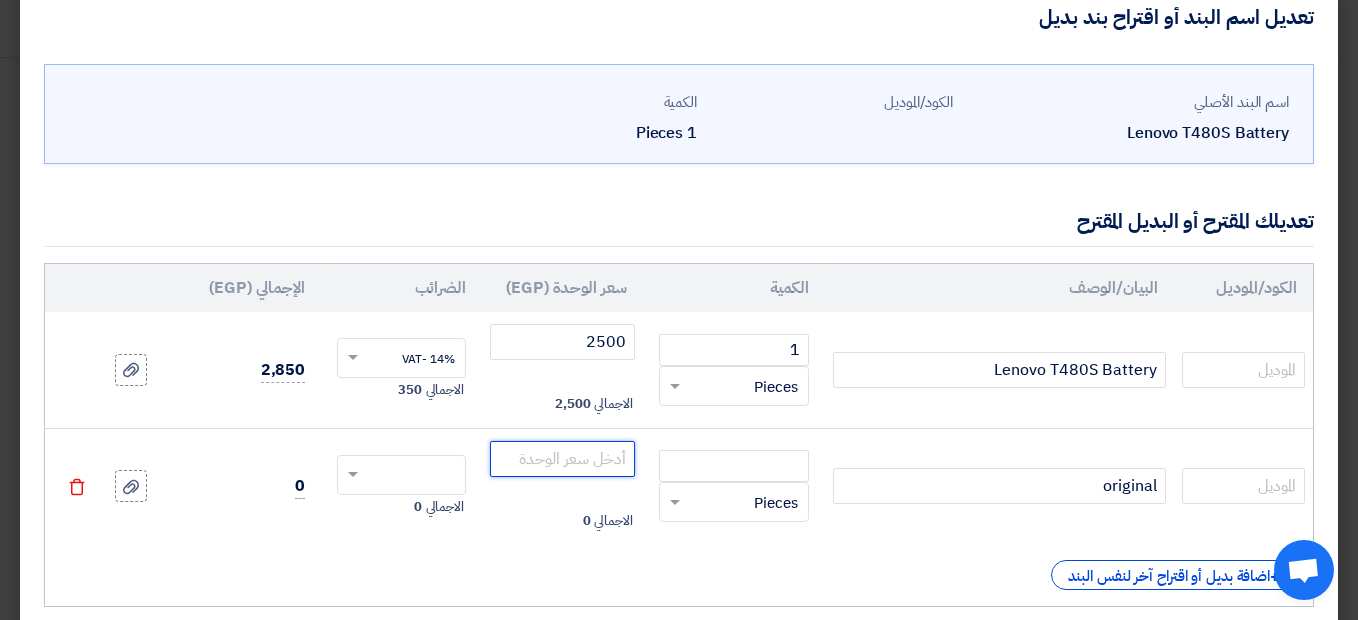 click 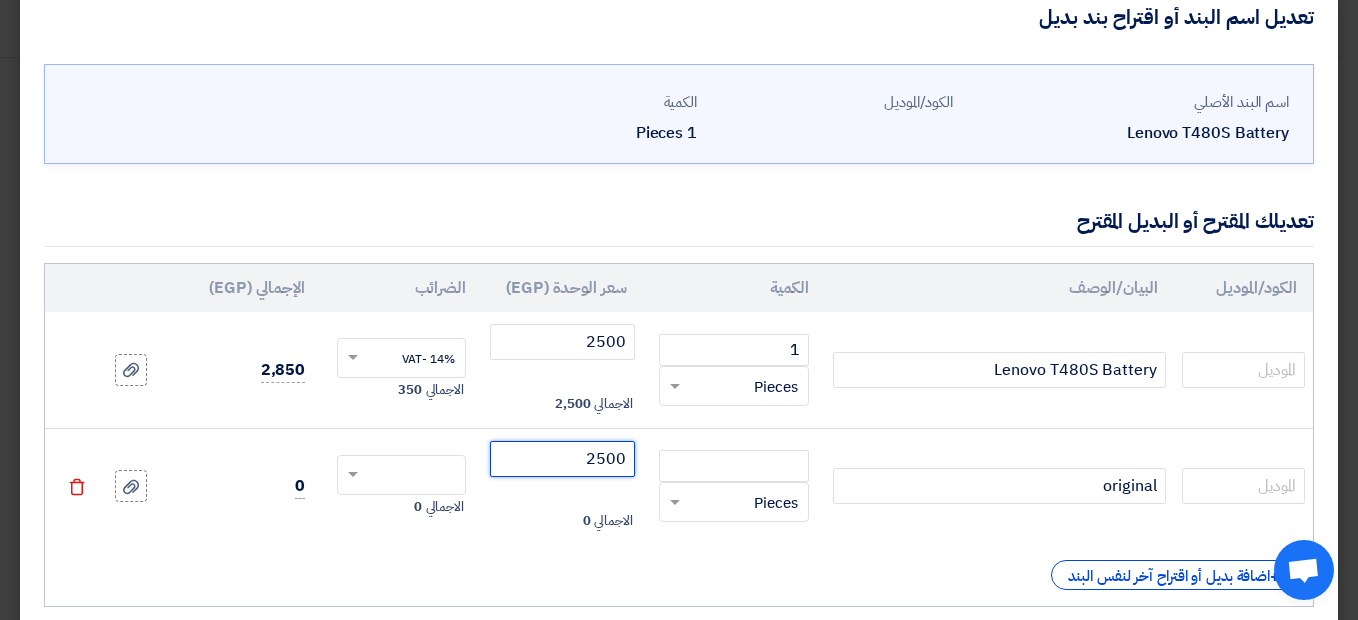 drag, startPoint x: 610, startPoint y: 460, endPoint x: 639, endPoint y: 461, distance: 29.017237 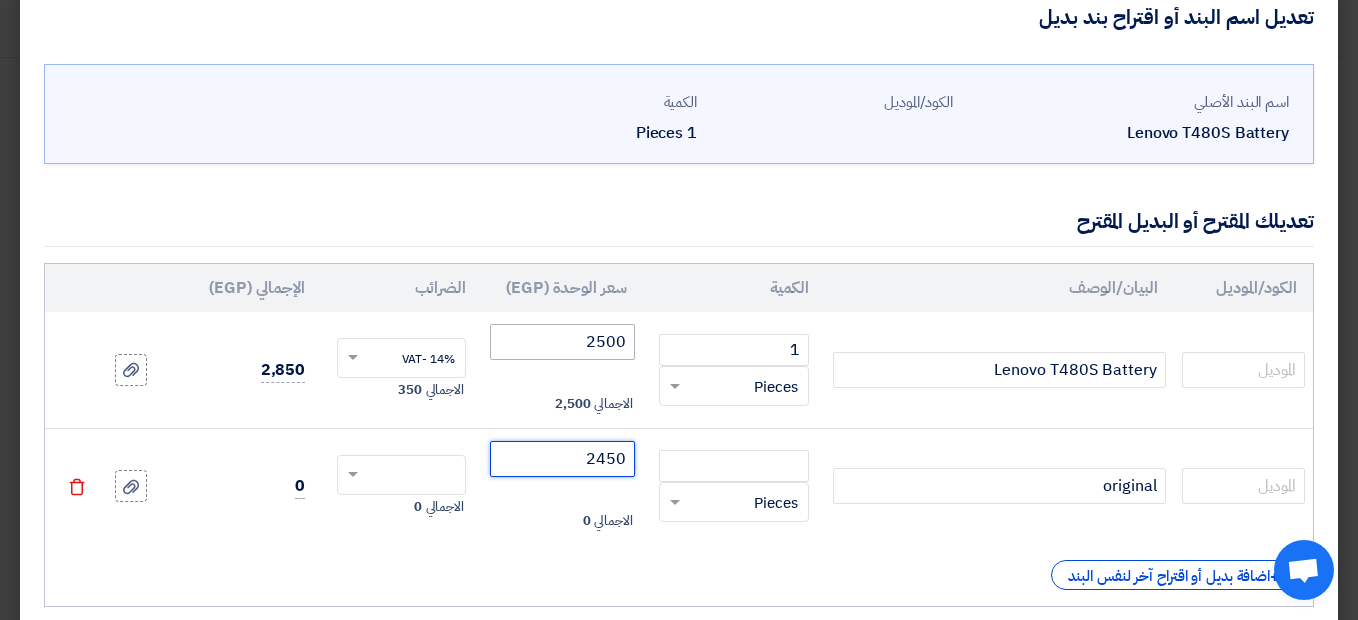 type on "2450" 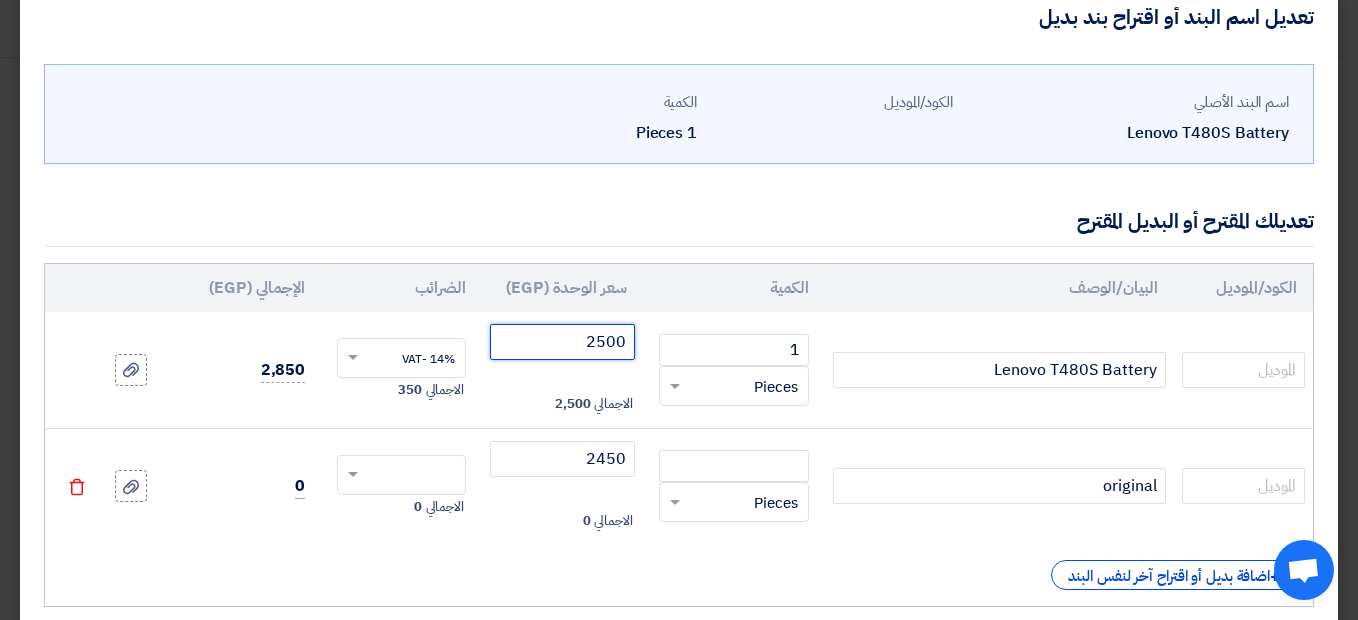 drag, startPoint x: 587, startPoint y: 337, endPoint x: 684, endPoint y: 287, distance: 109.128365 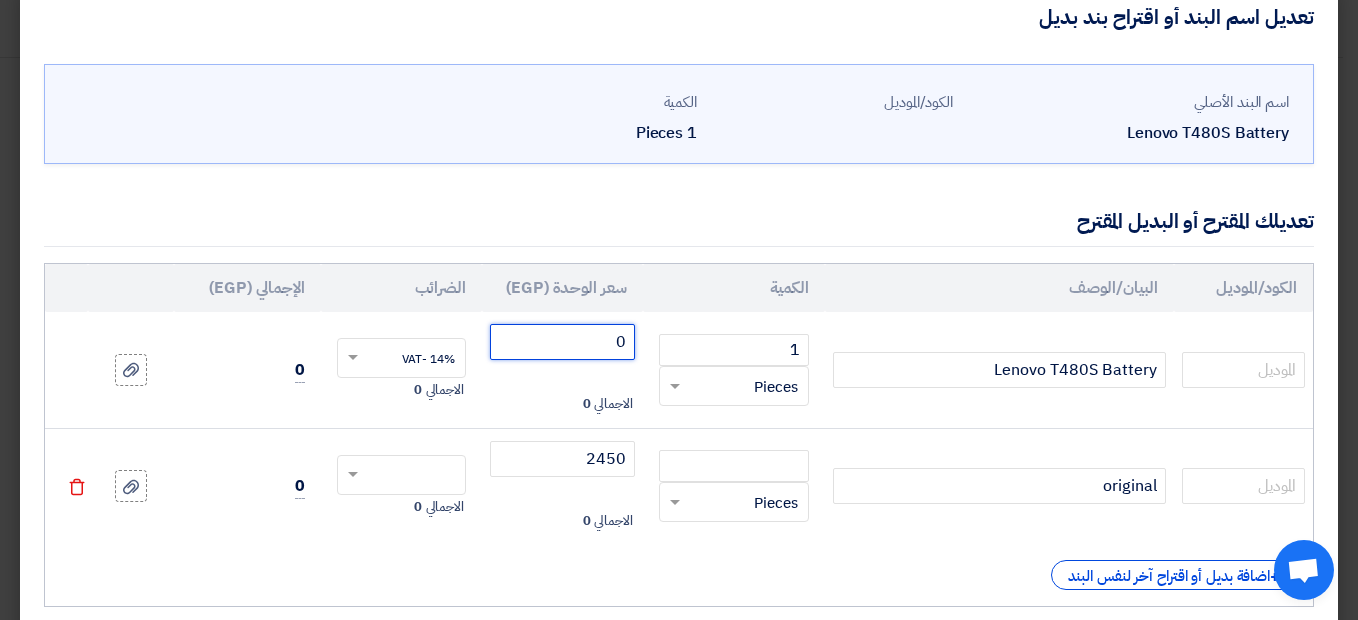 type on "0" 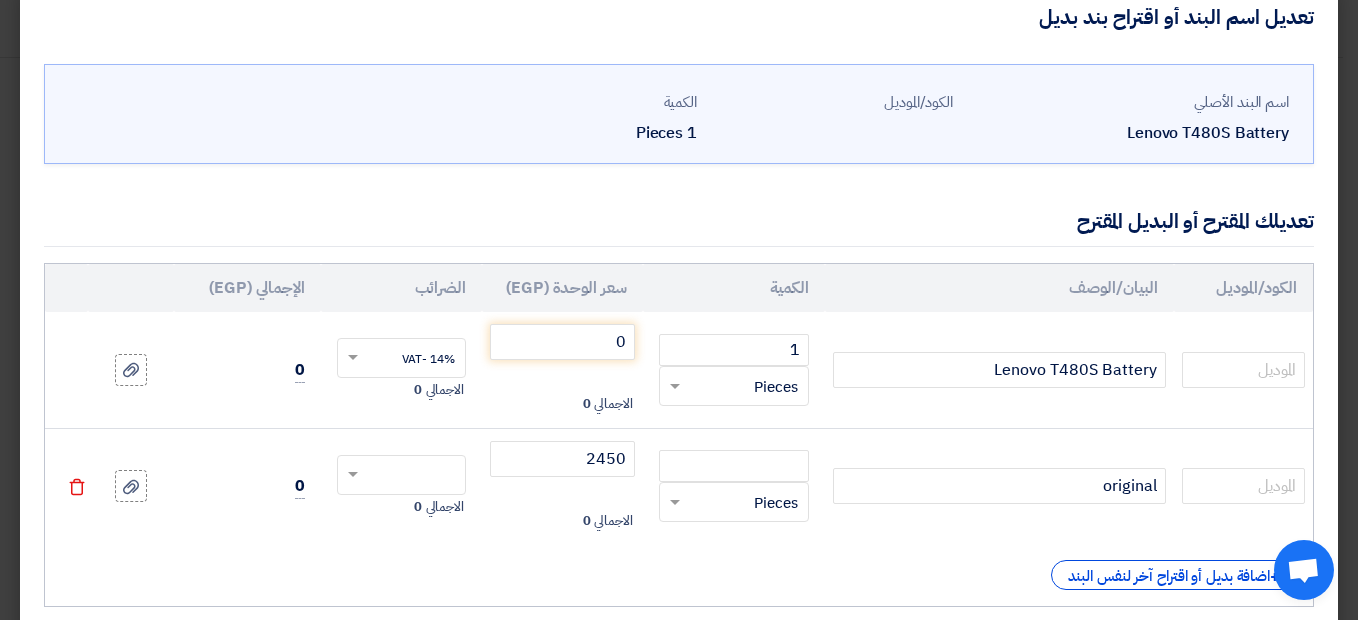 click 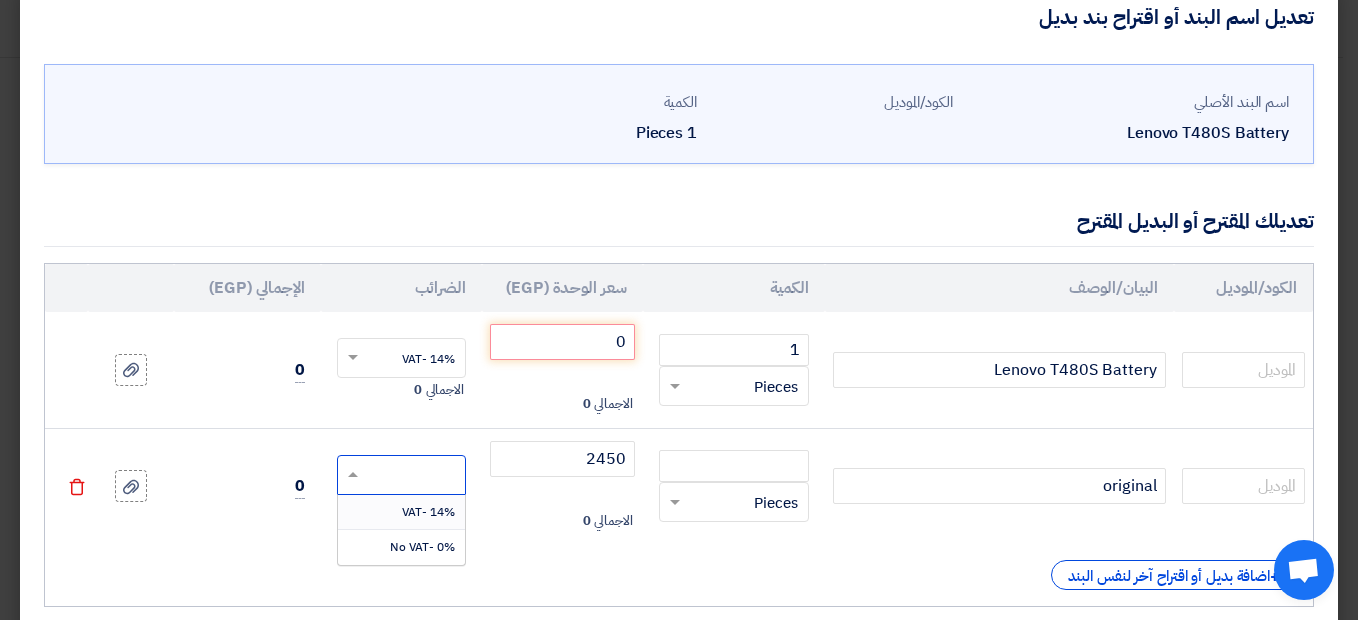 click on "14% -VAT" at bounding box center [428, 512] 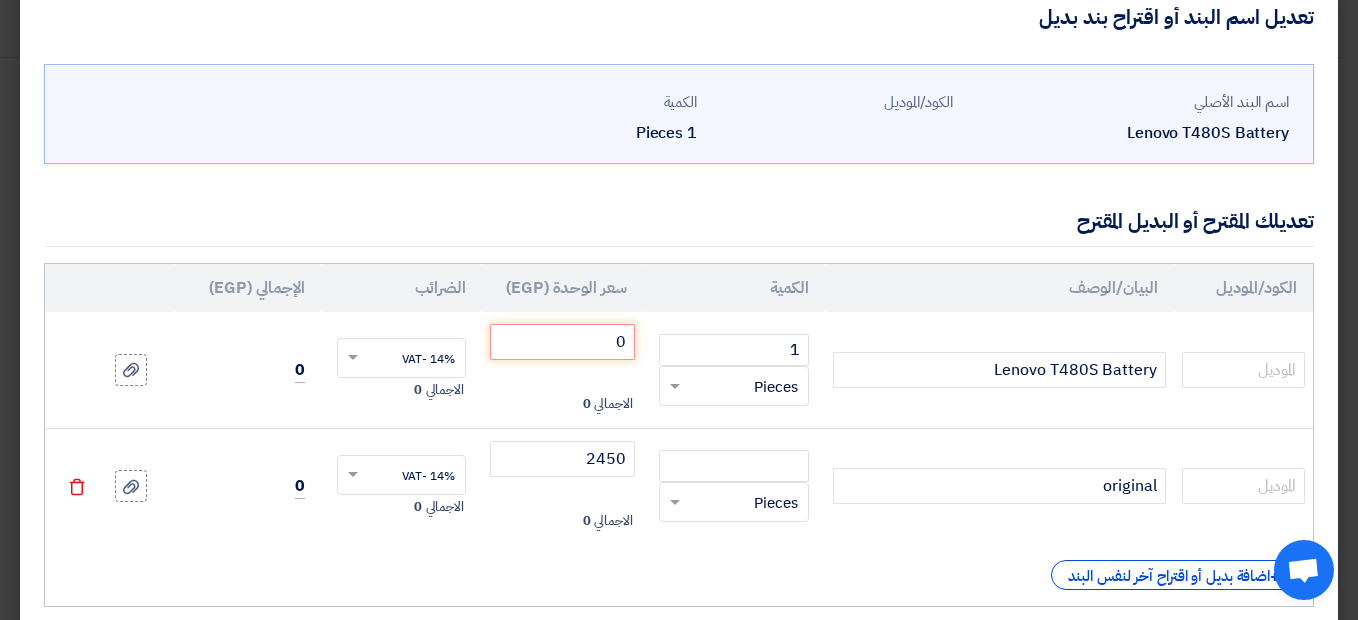 click on "الكود/الموديل
البيان/الوصف
الكمية
سعر الوحدة (EGP)
الضرائب
الإجمالي (EGP)
Lenovo T480S Battery 1" 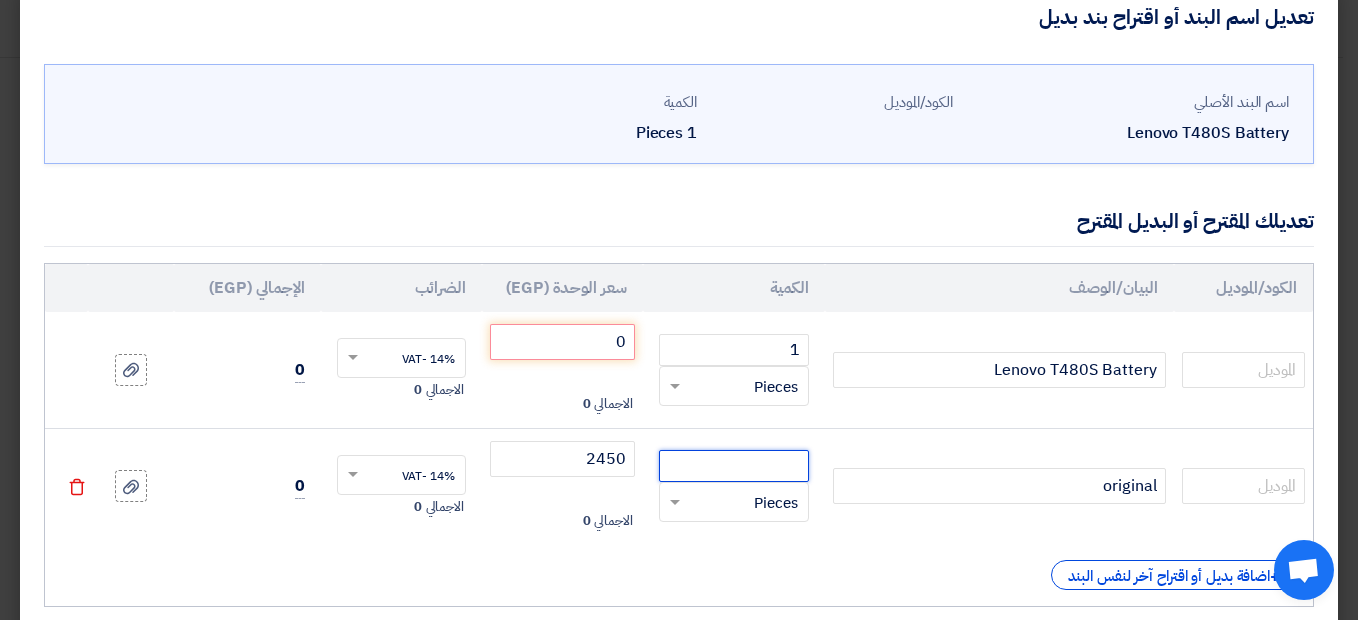 click 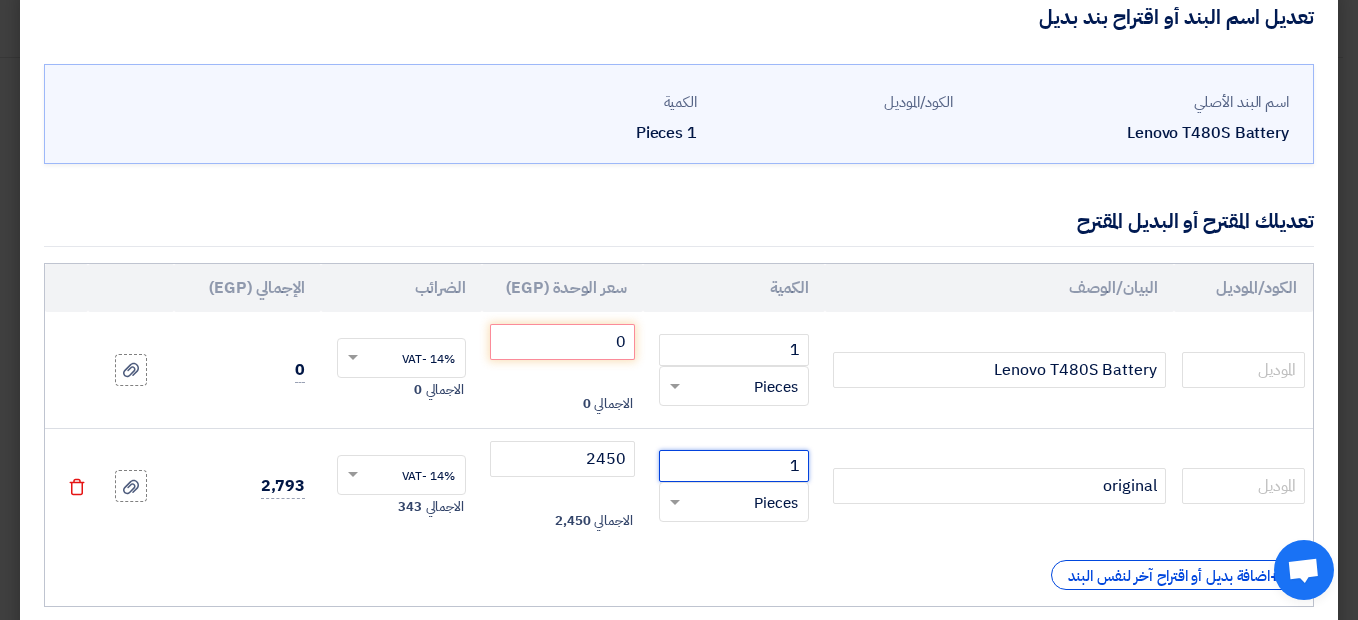 type on "1" 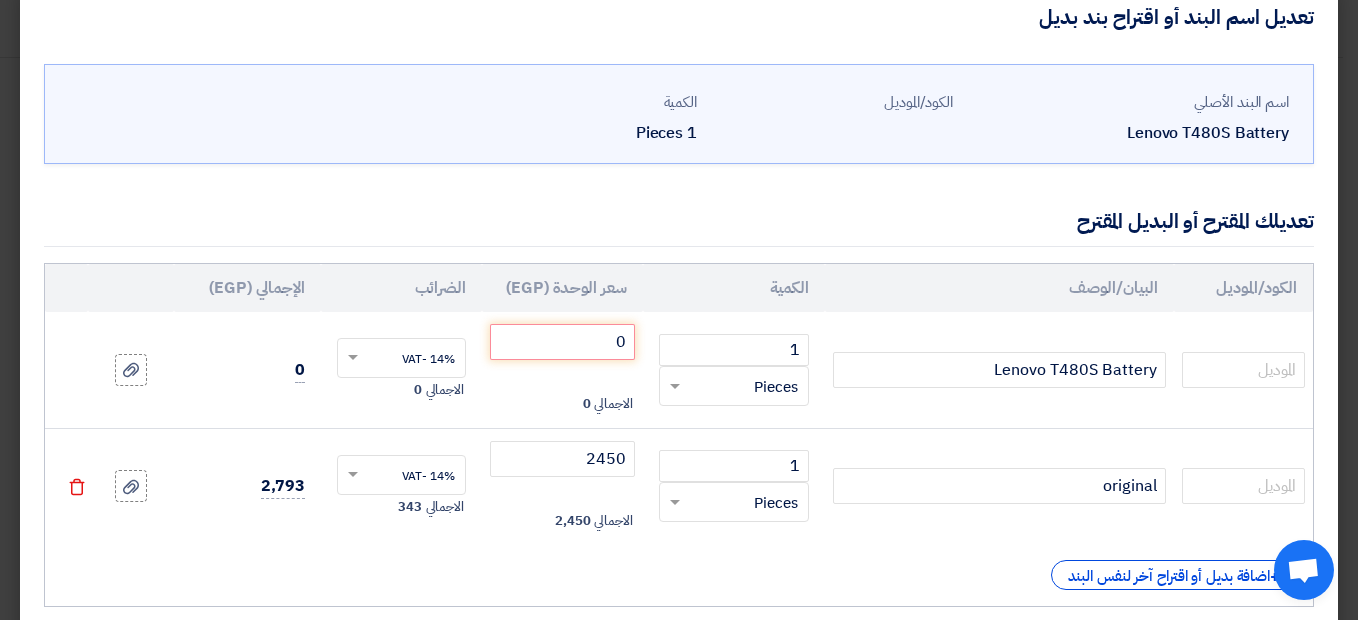 click on "+
اضافة بديل أو اقتراح آخر لنفس البند" 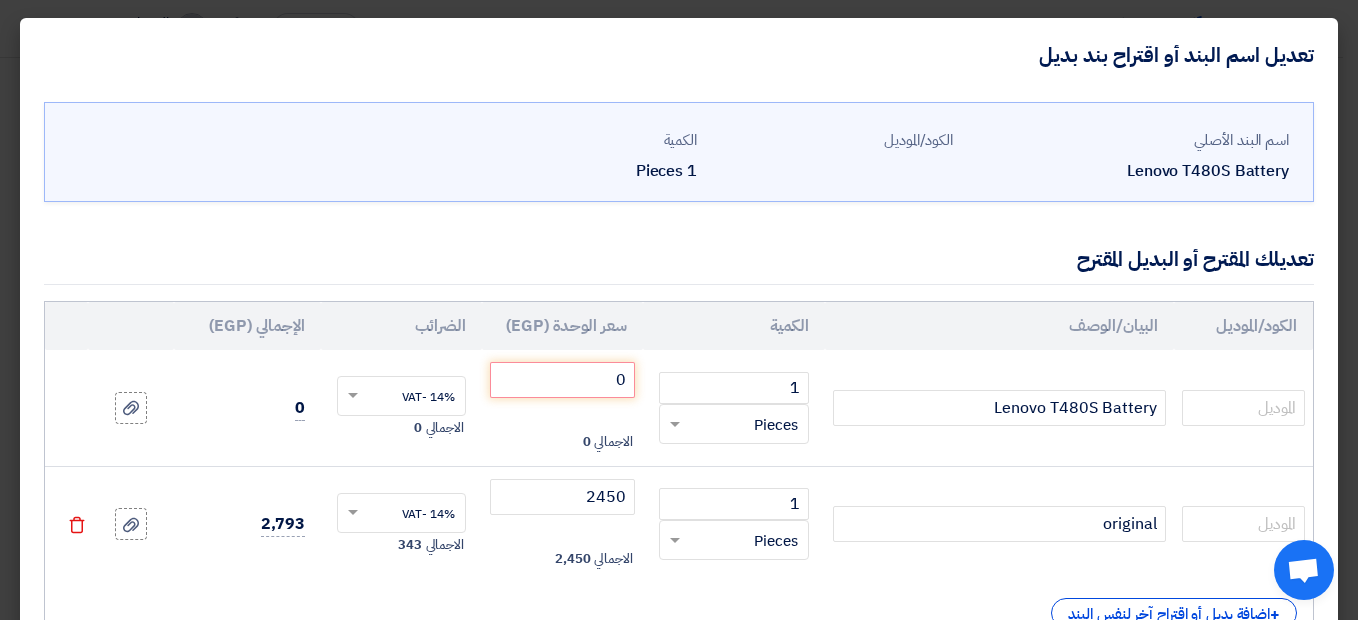 scroll, scrollTop: 133, scrollLeft: 0, axis: vertical 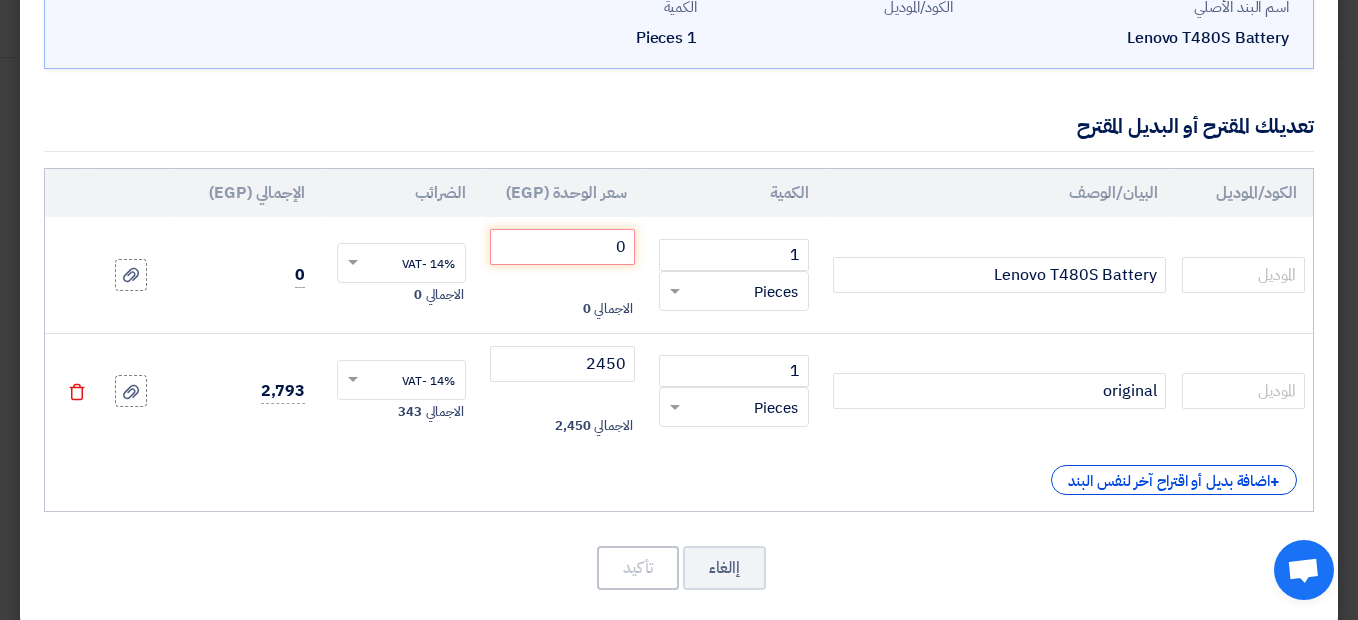 click on "0
الاجمالي
0" 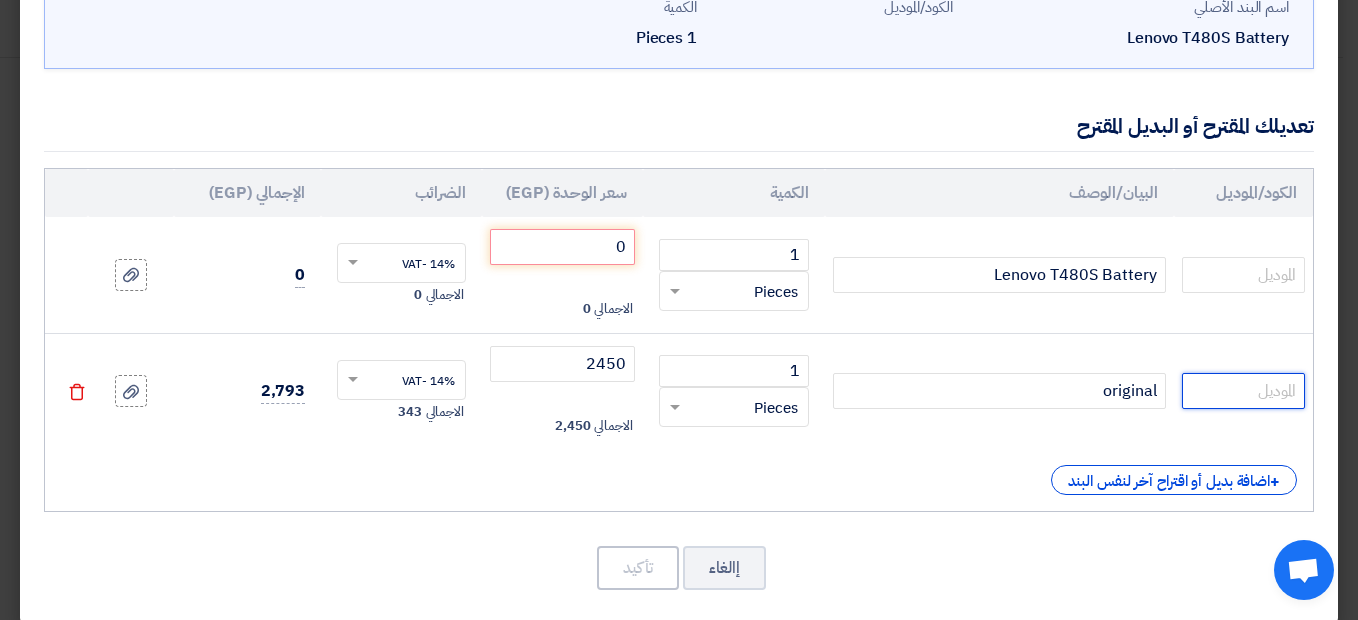click 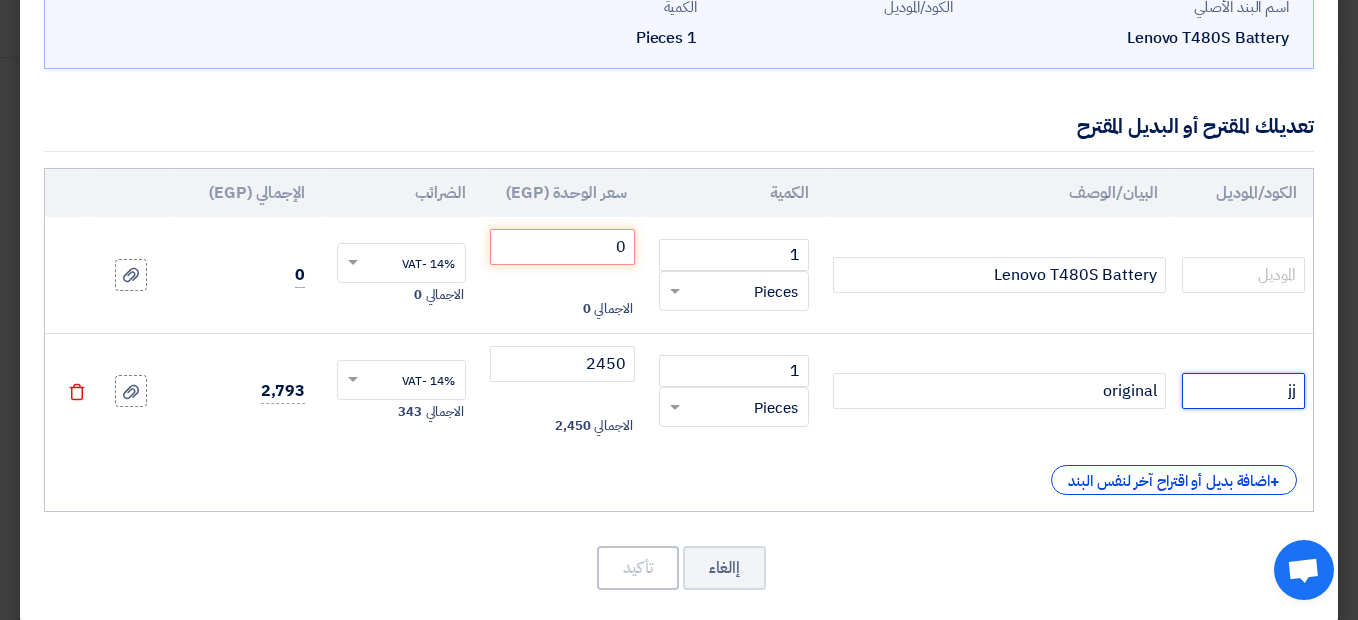 type on "j" 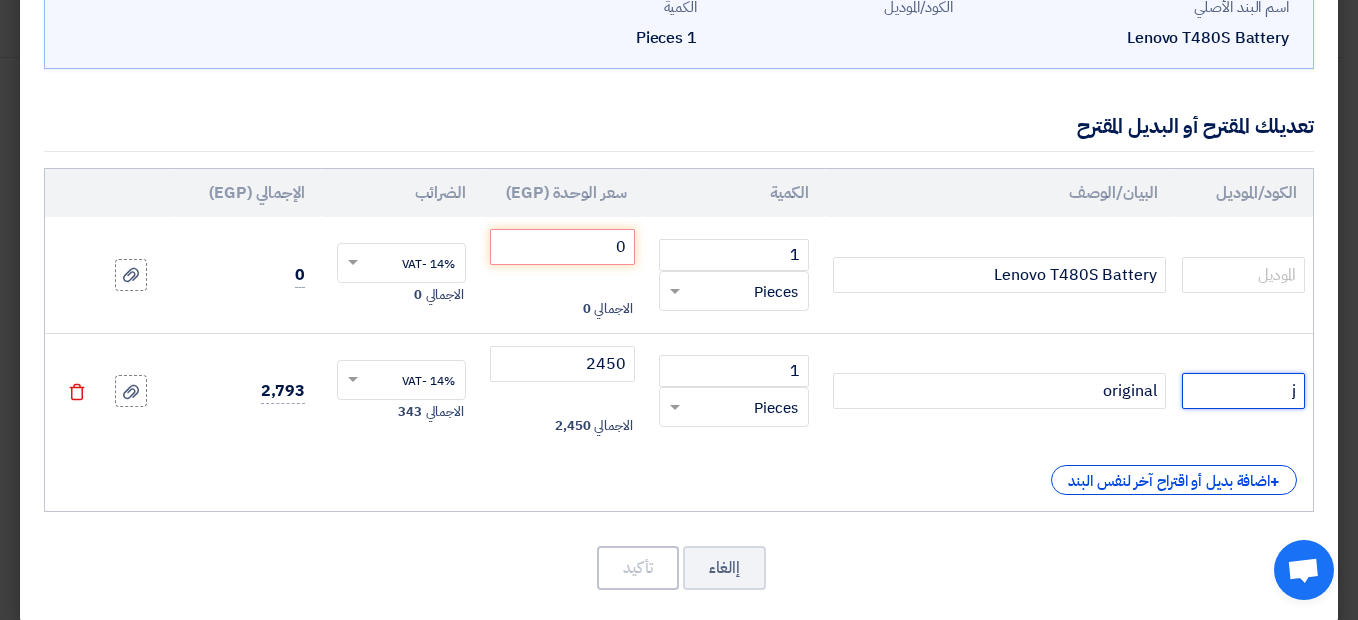 type 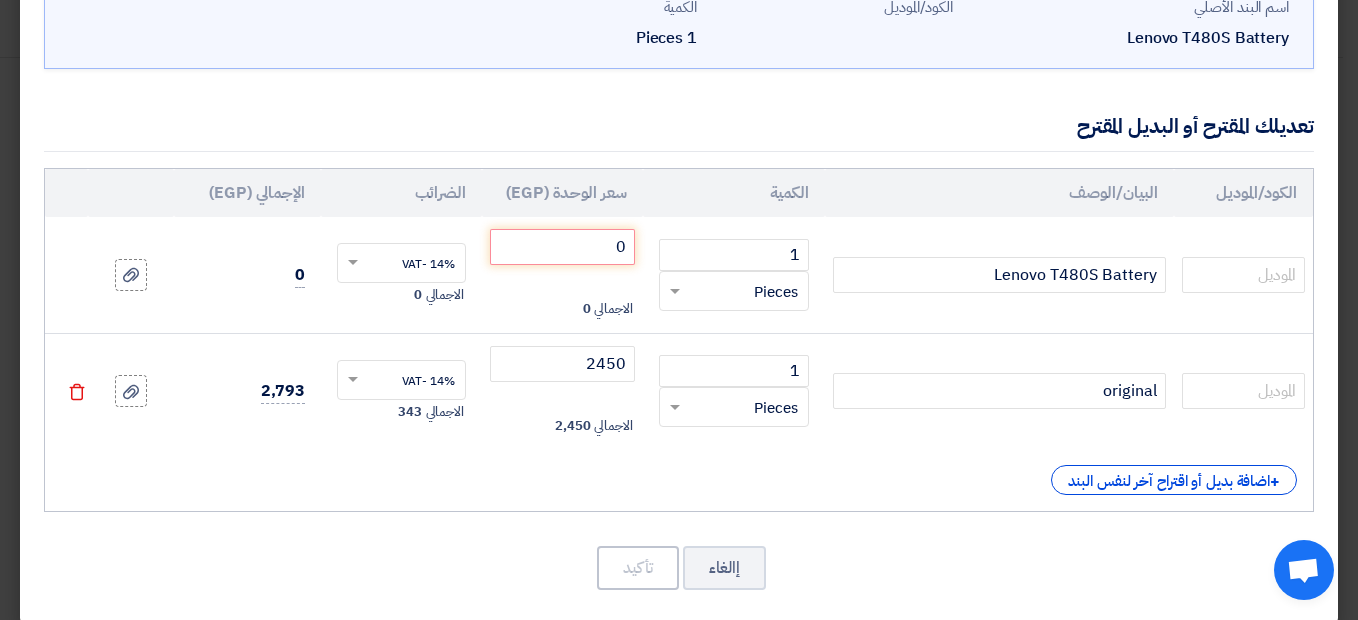 click on "الكود/الموديل
البيان/الوصف
الكمية
سعر الوحدة (EGP)
الضرائب
الإجمالي (EGP)
Lenovo T480S Battery 1" 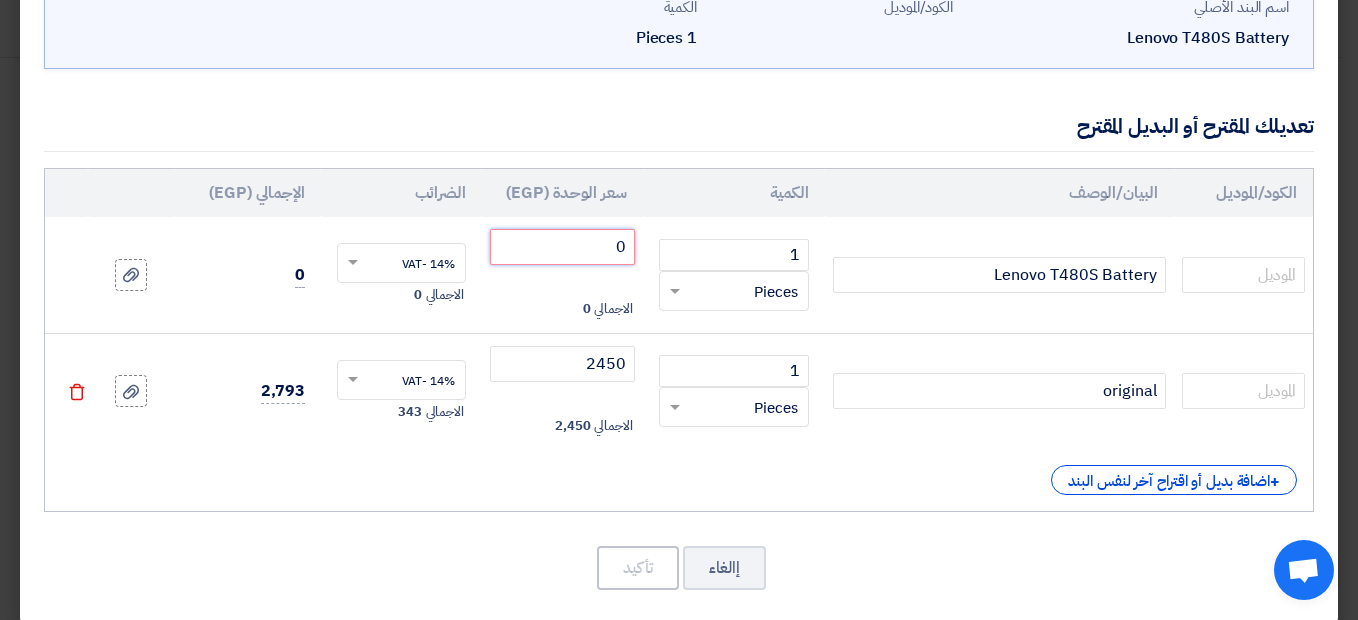drag, startPoint x: 619, startPoint y: 248, endPoint x: 649, endPoint y: 253, distance: 30.413813 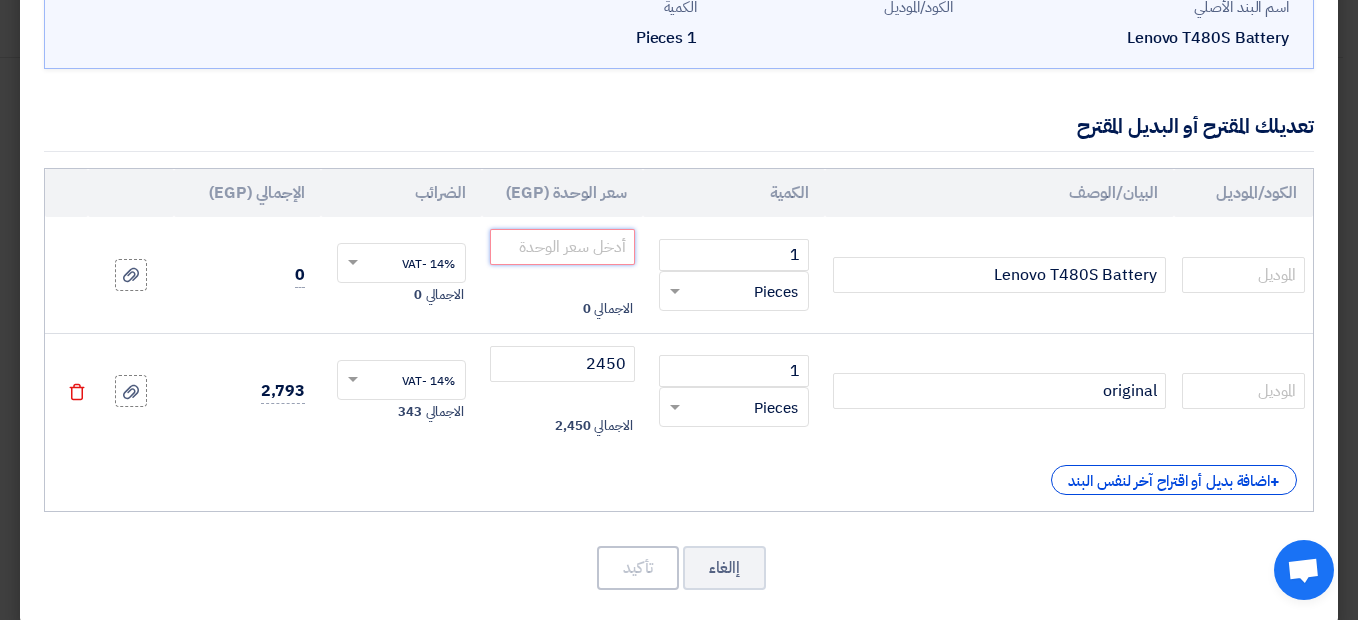 type 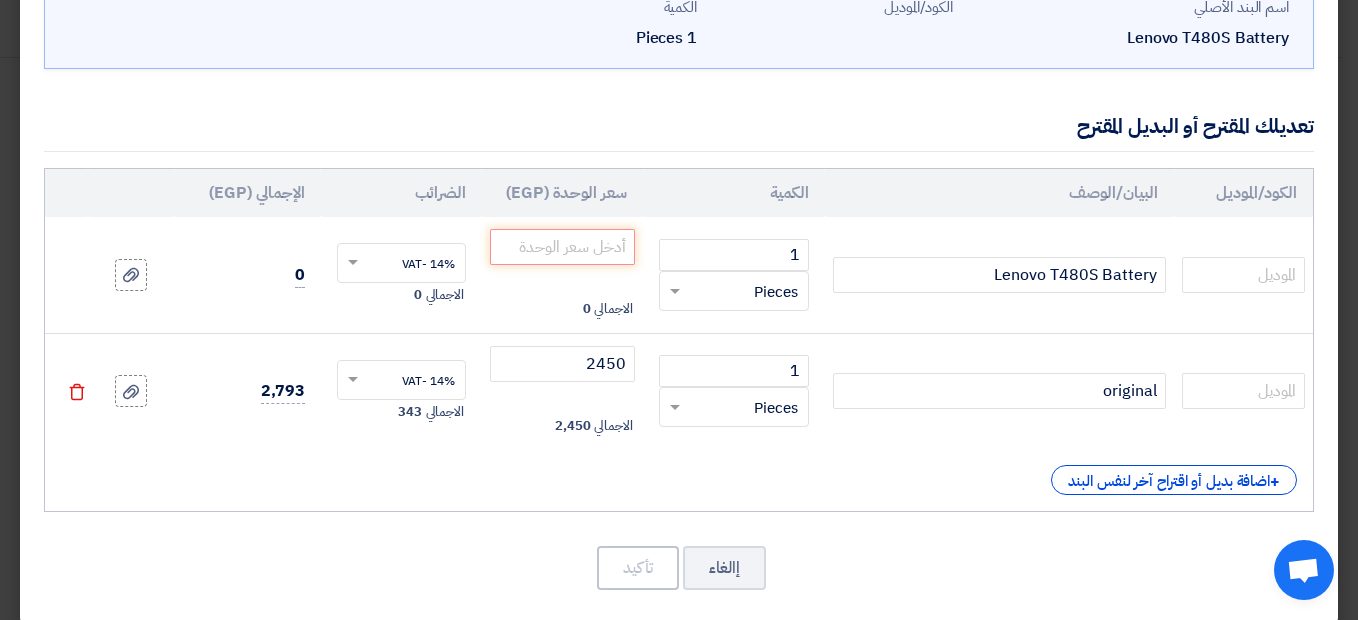 click on "اسم البند الأصلي
Lenovo T480S Battery
الكود/الموديل
الكمية
1
Pieces
1" 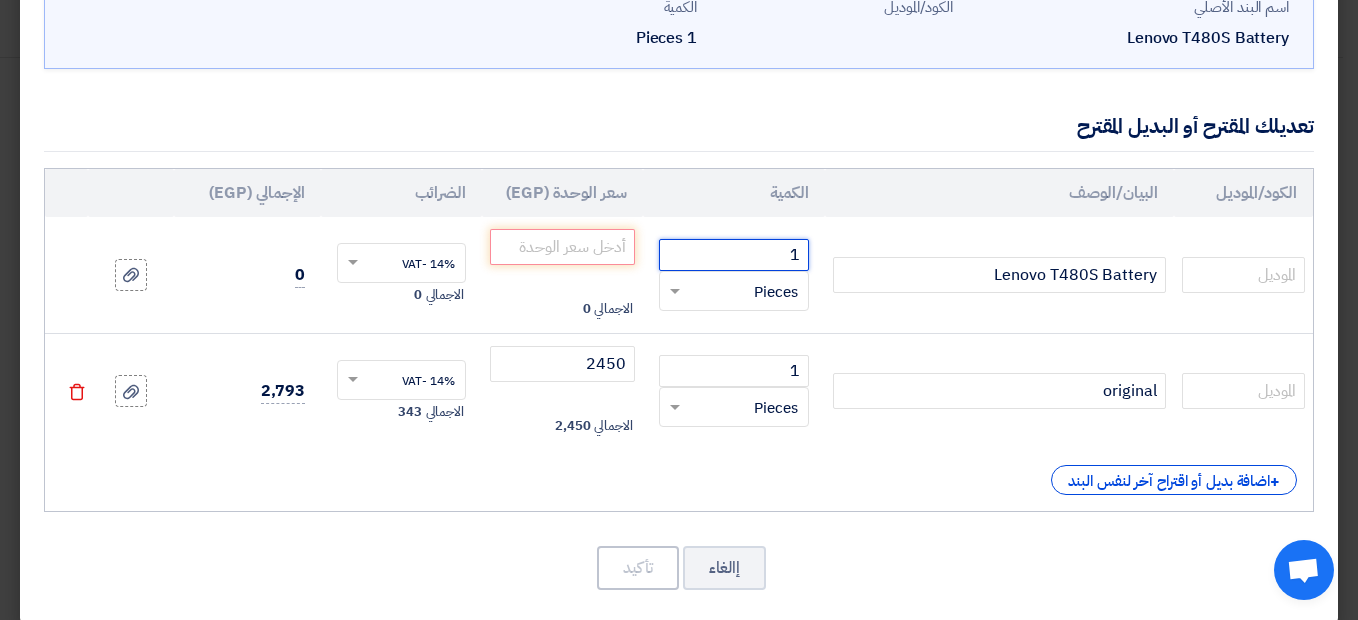 drag, startPoint x: 792, startPoint y: 250, endPoint x: 842, endPoint y: 192, distance: 76.57676 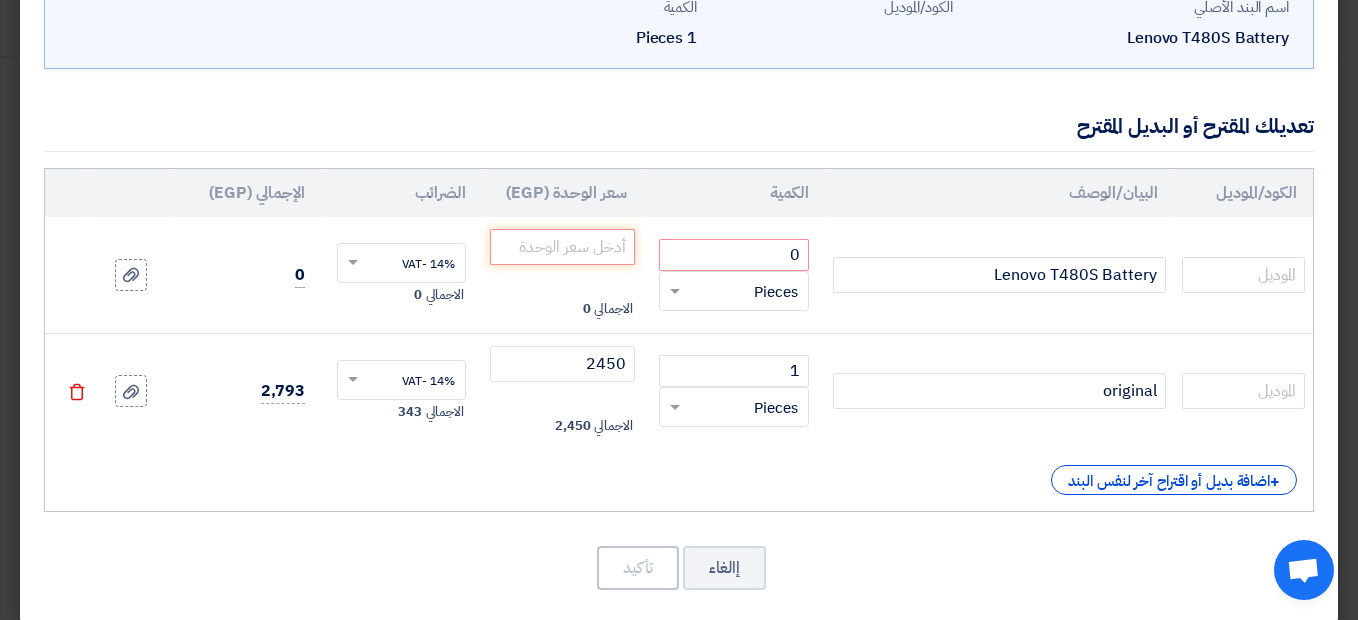 click on "اسم البند الأصلي
Lenovo T480S Battery
الكود/الموديل
الكمية
1
Pieces
0" 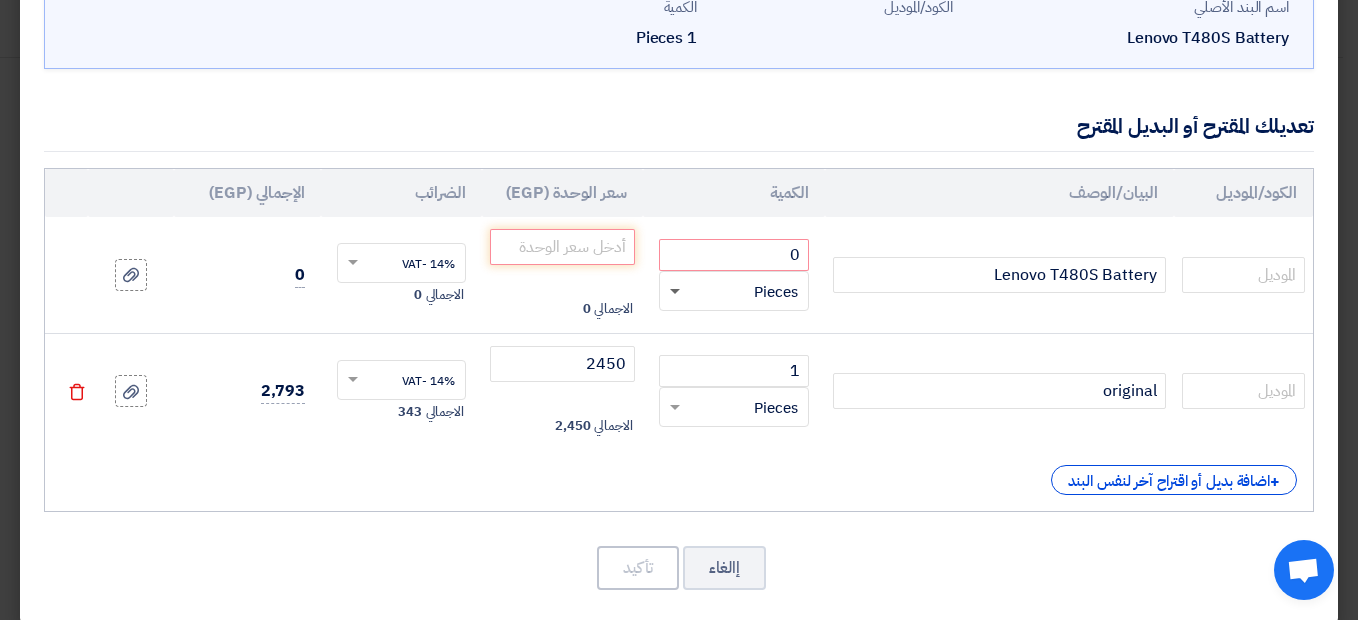 click 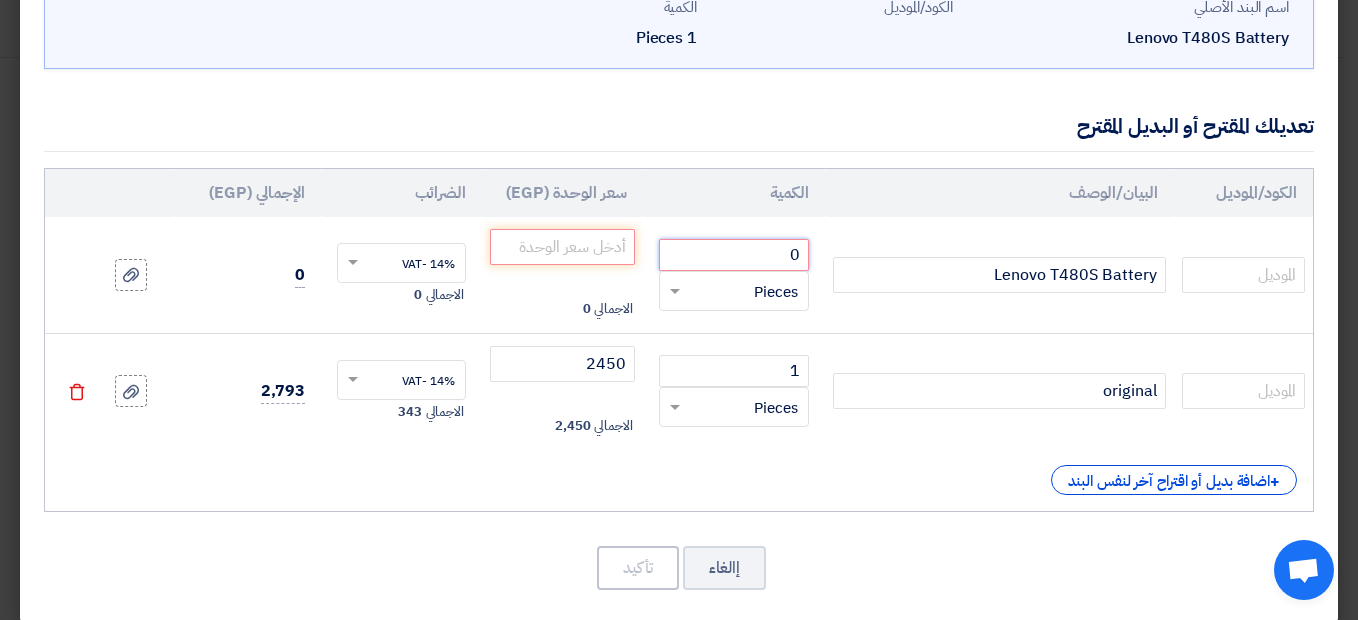 drag, startPoint x: 784, startPoint y: 259, endPoint x: 817, endPoint y: 258, distance: 33.01515 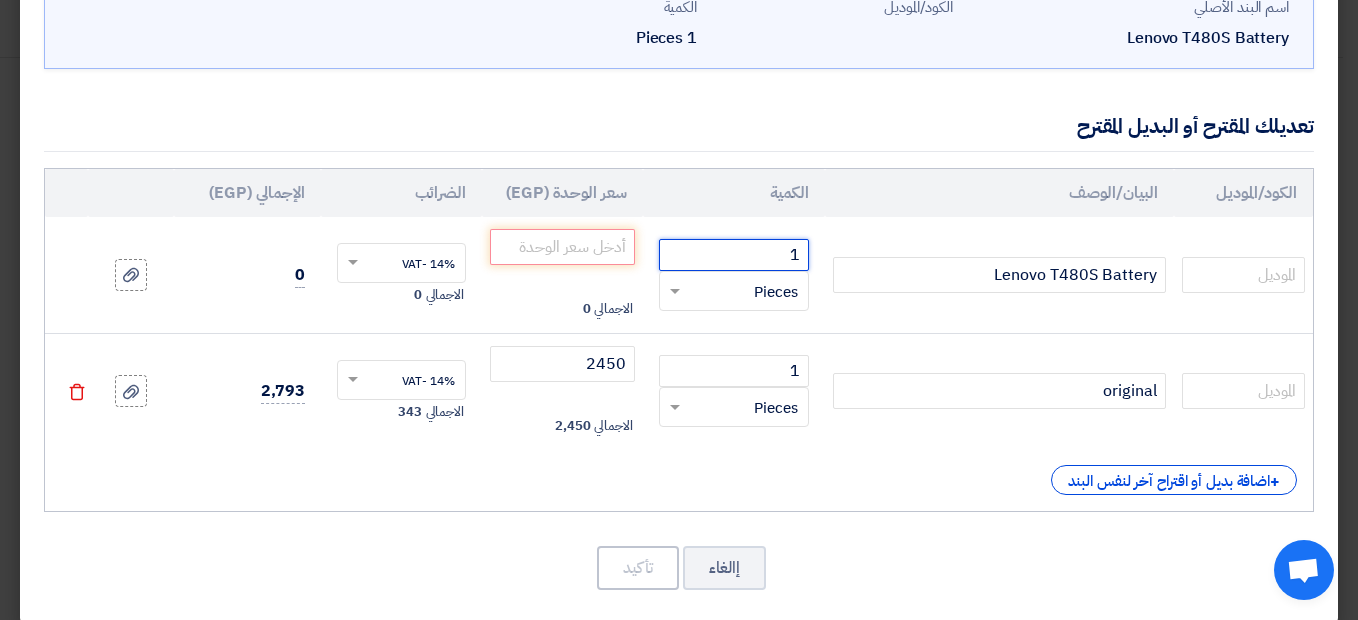 type on "1" 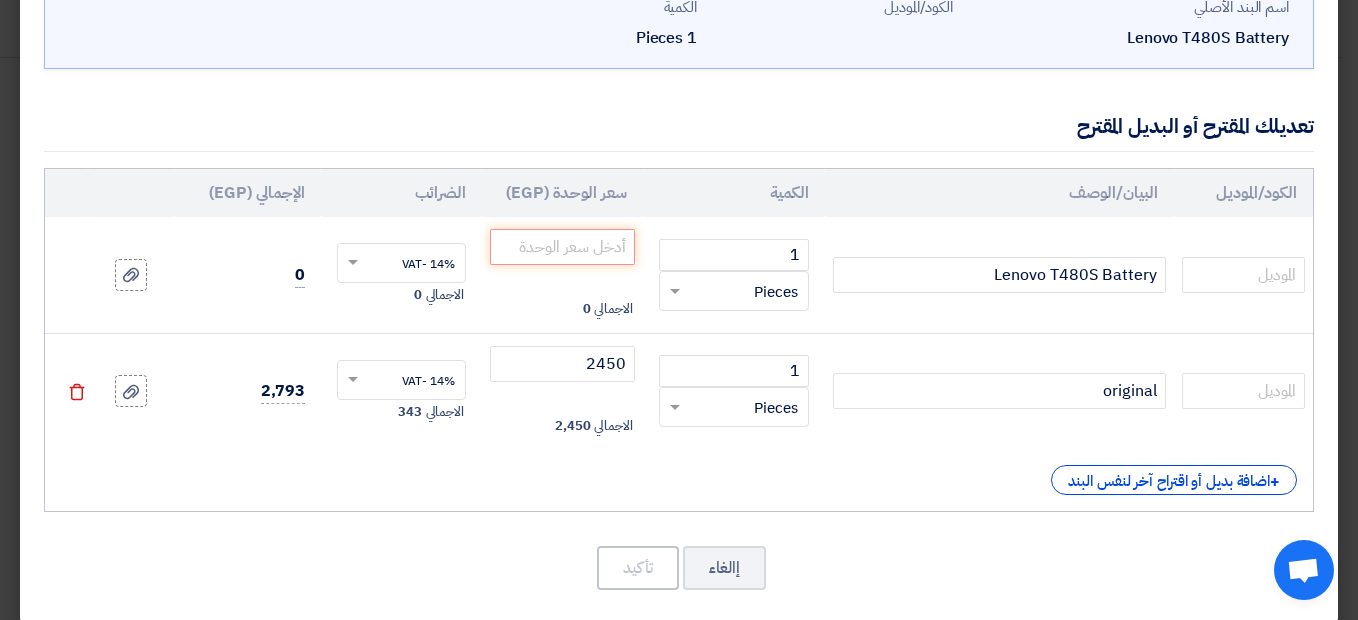 click on "اسم البند الأصلي
Lenovo T480S Battery
الكود/الموديل
الكمية
1
Pieces
1" 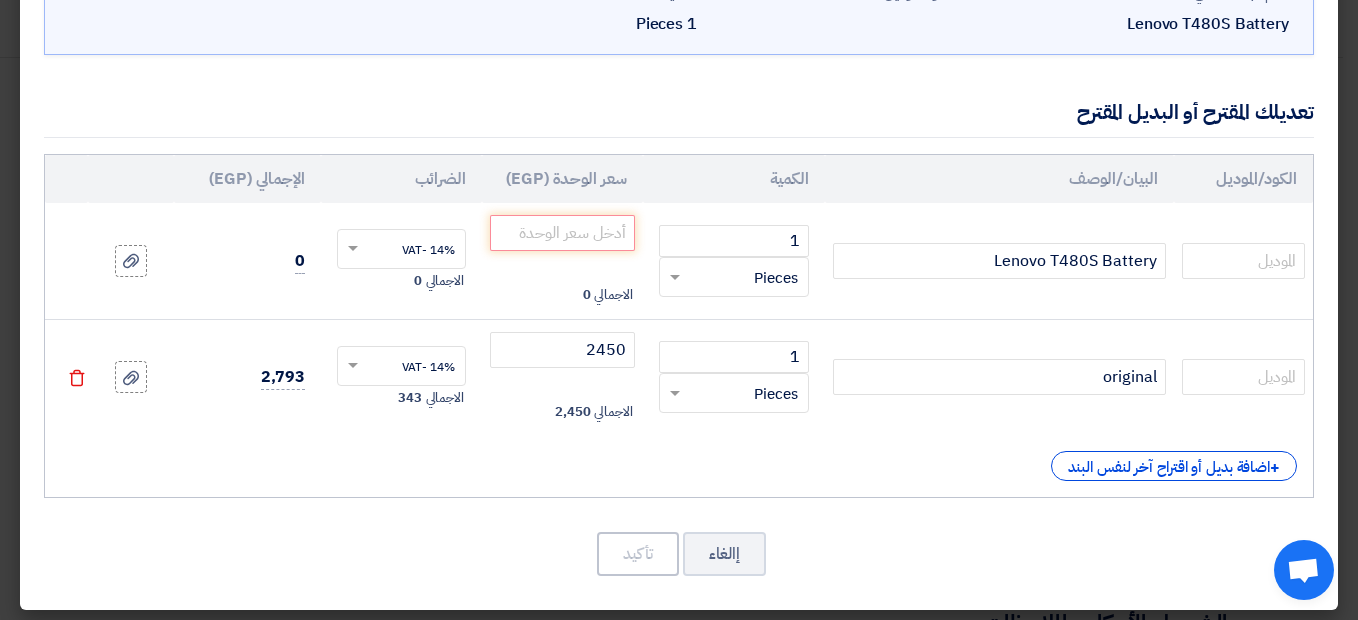 scroll, scrollTop: 155, scrollLeft: 0, axis: vertical 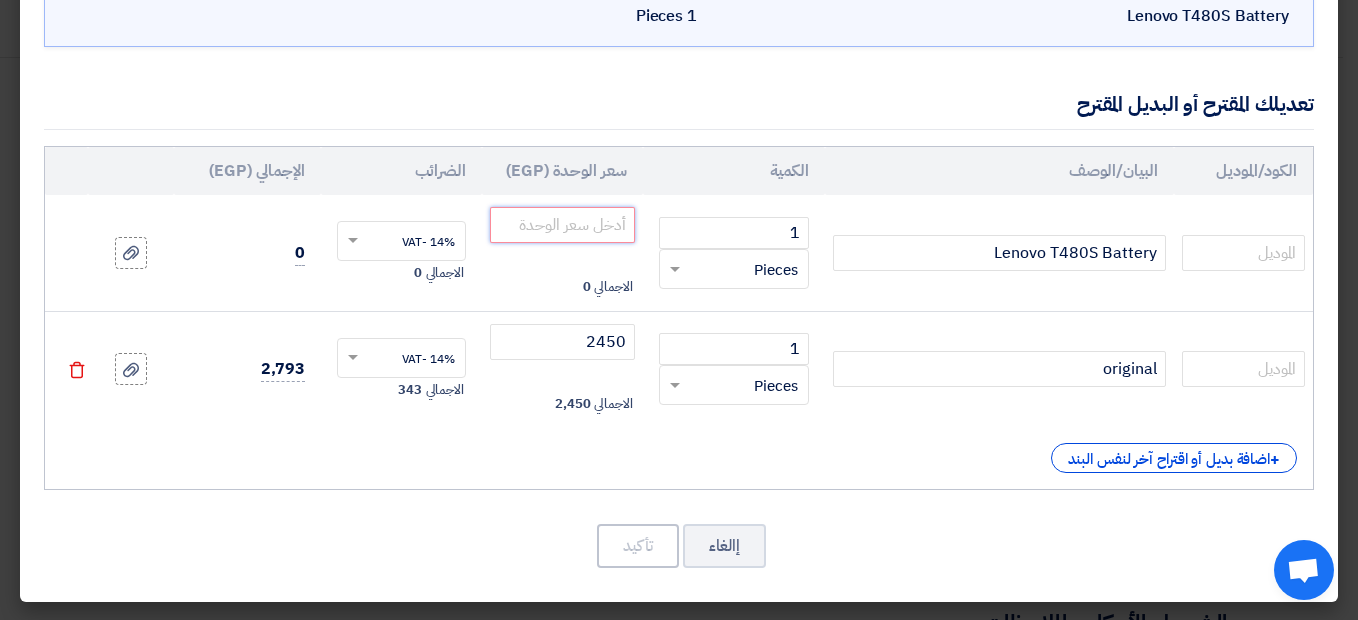 click 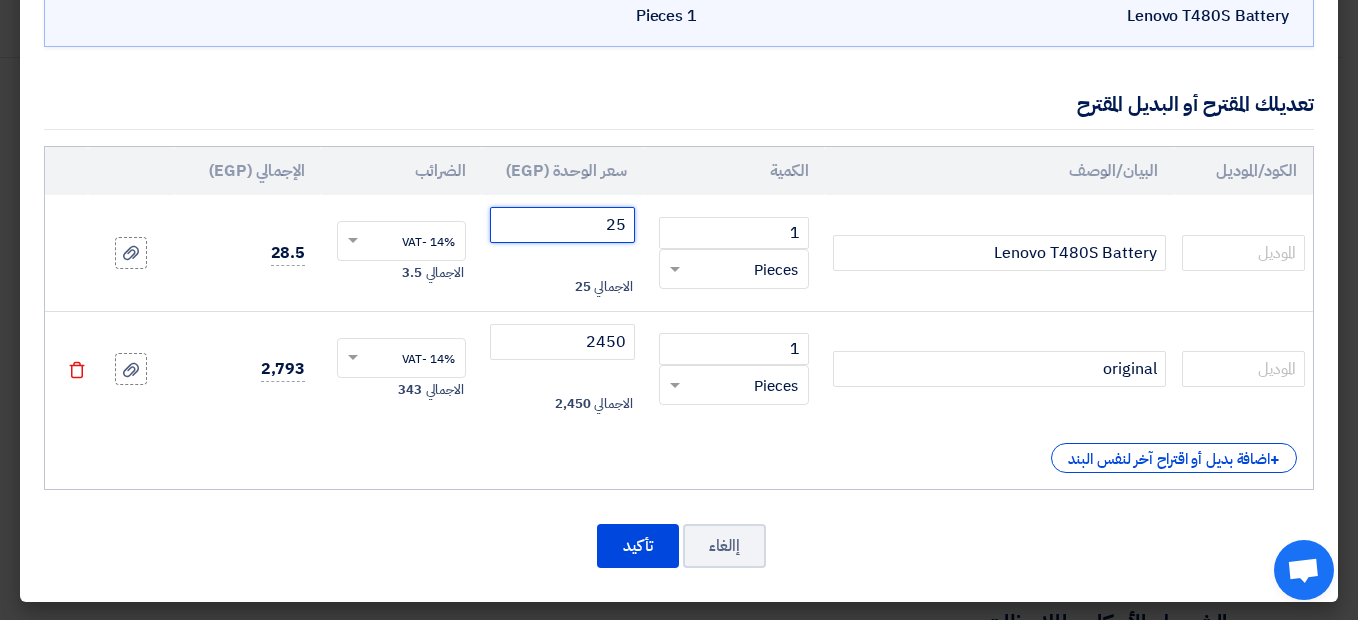 type on "2" 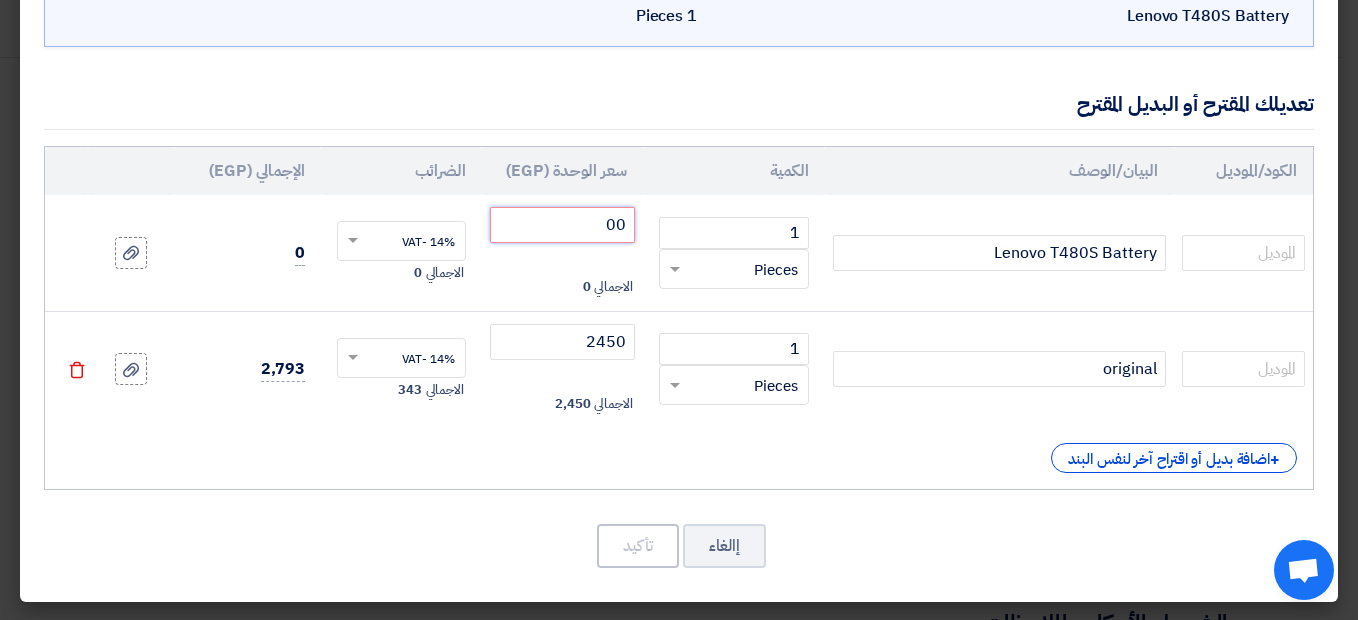 type on "0" 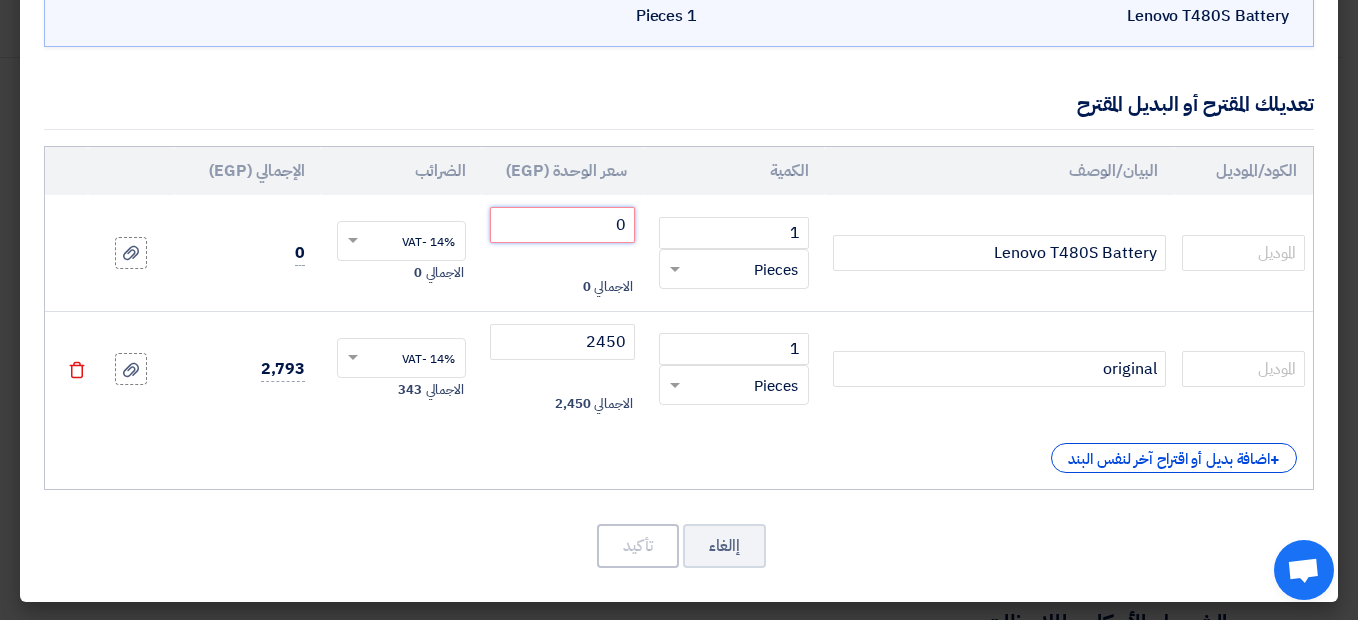 type 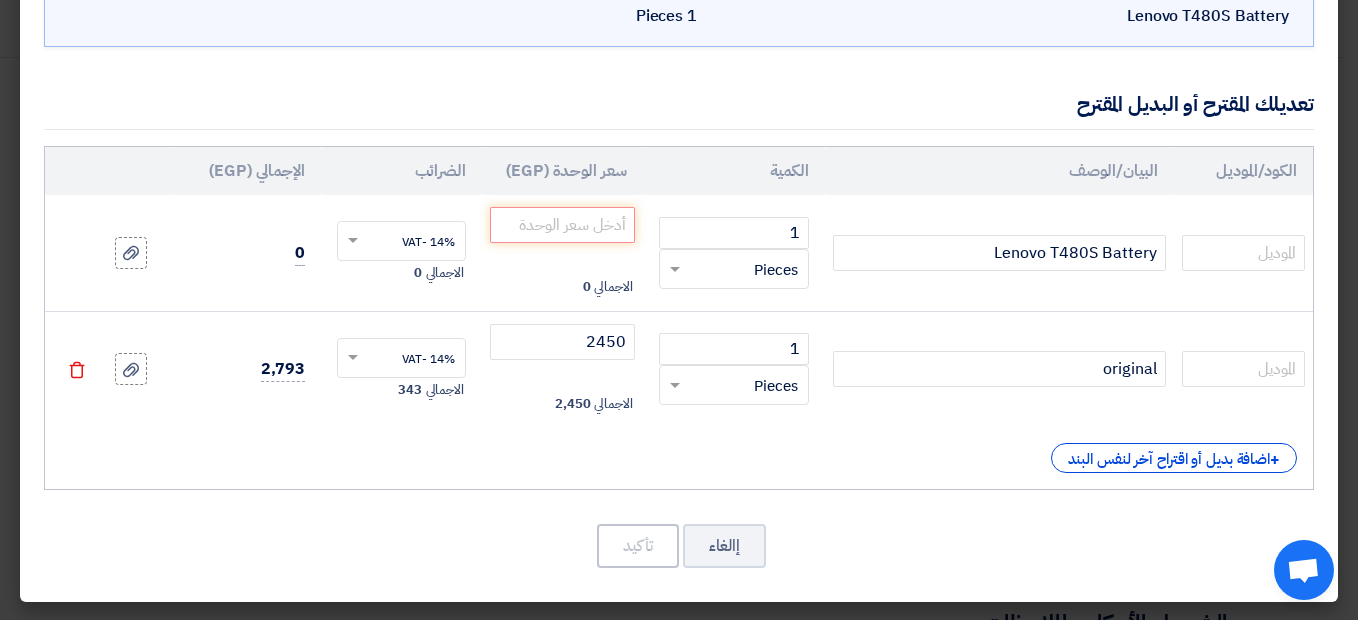 click on "Delete" 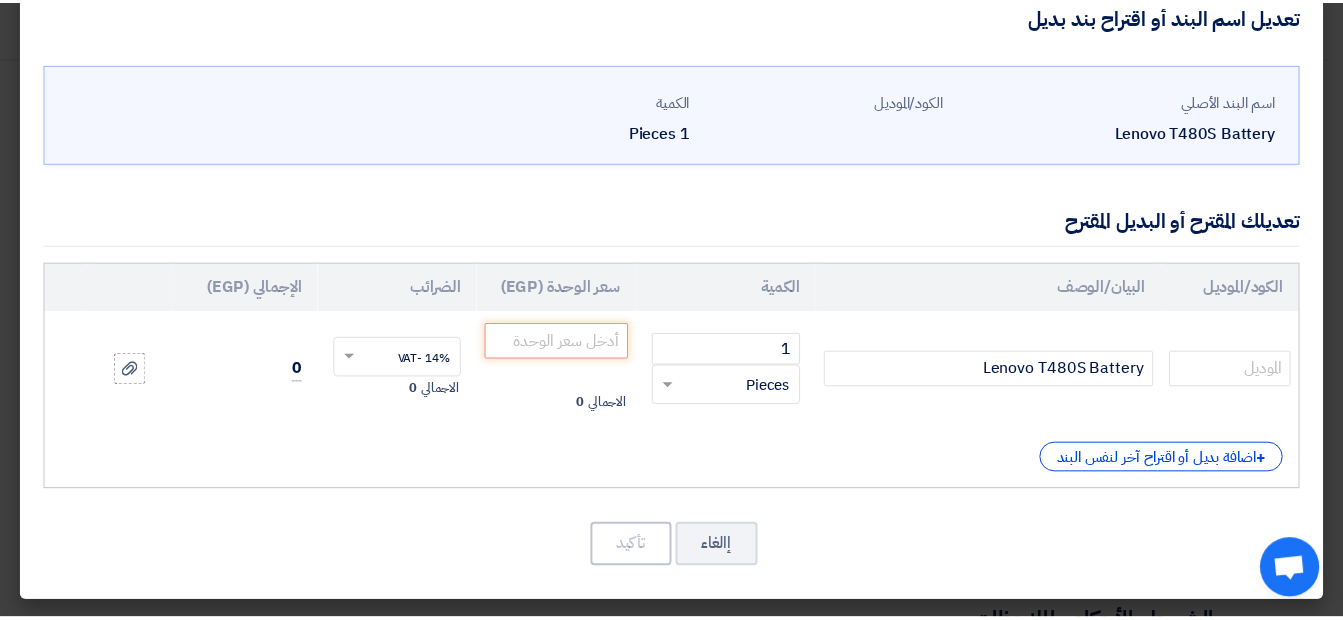 scroll, scrollTop: 38, scrollLeft: 0, axis: vertical 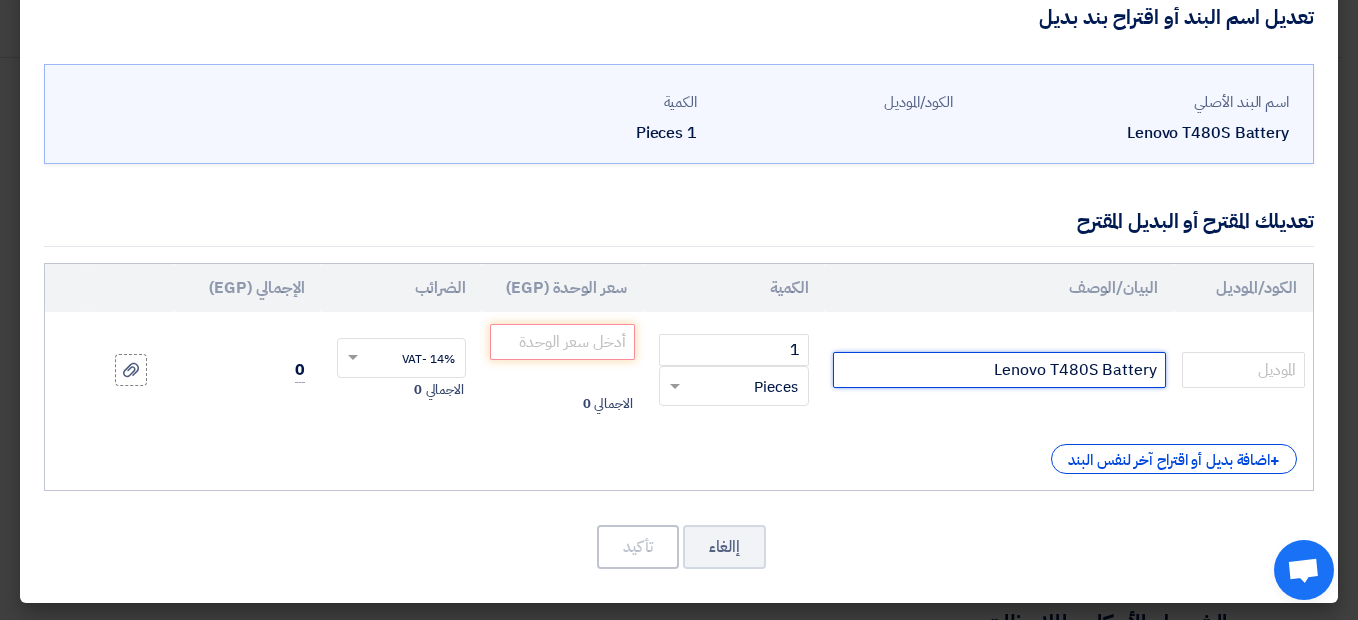 click on "Lenovo T480S Battery" 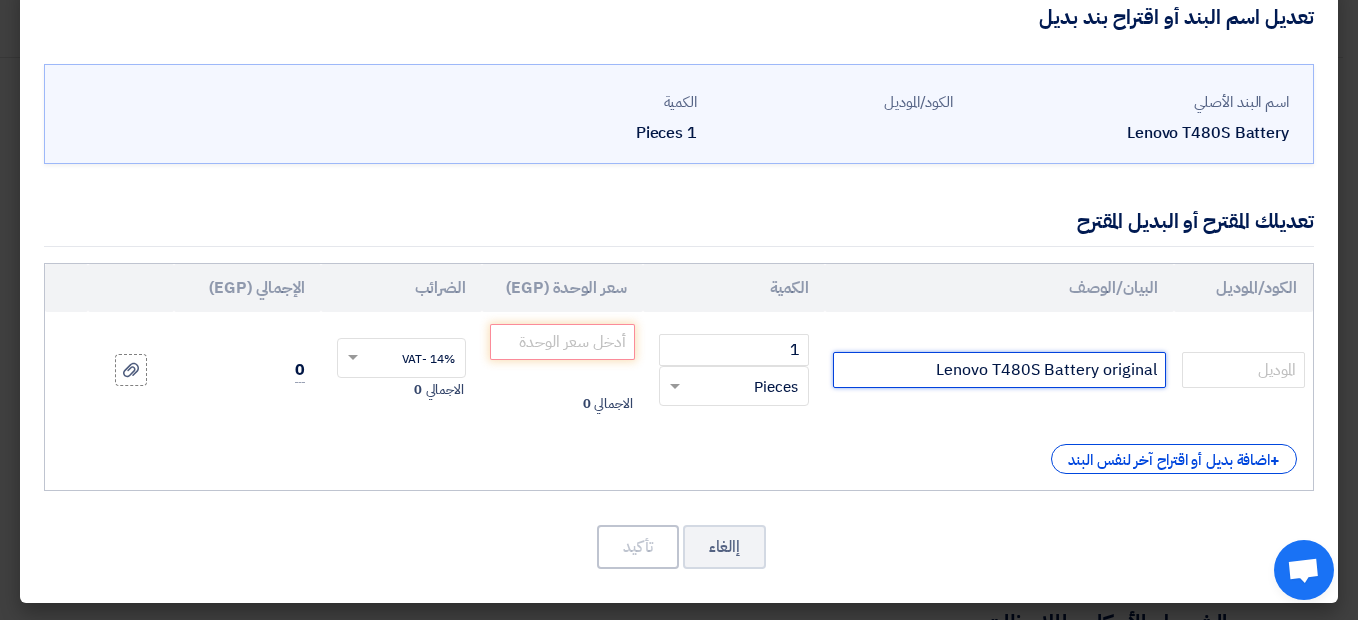 drag, startPoint x: 1108, startPoint y: 371, endPoint x: 1163, endPoint y: 371, distance: 55 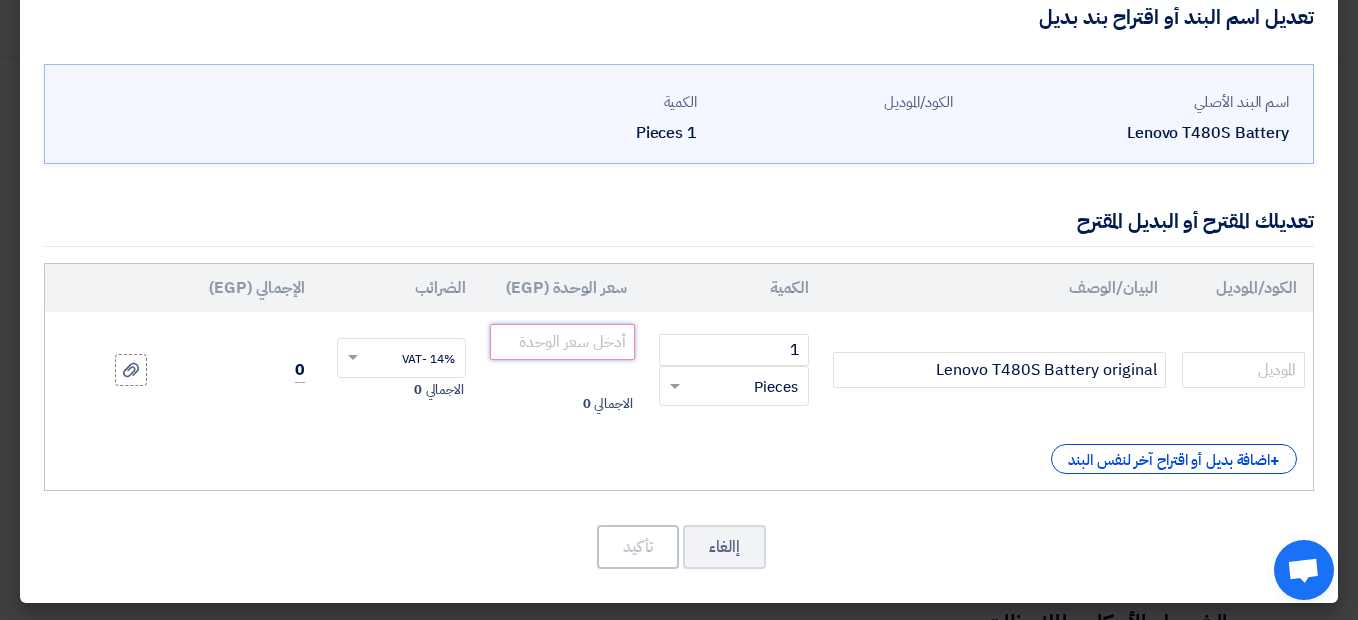 click 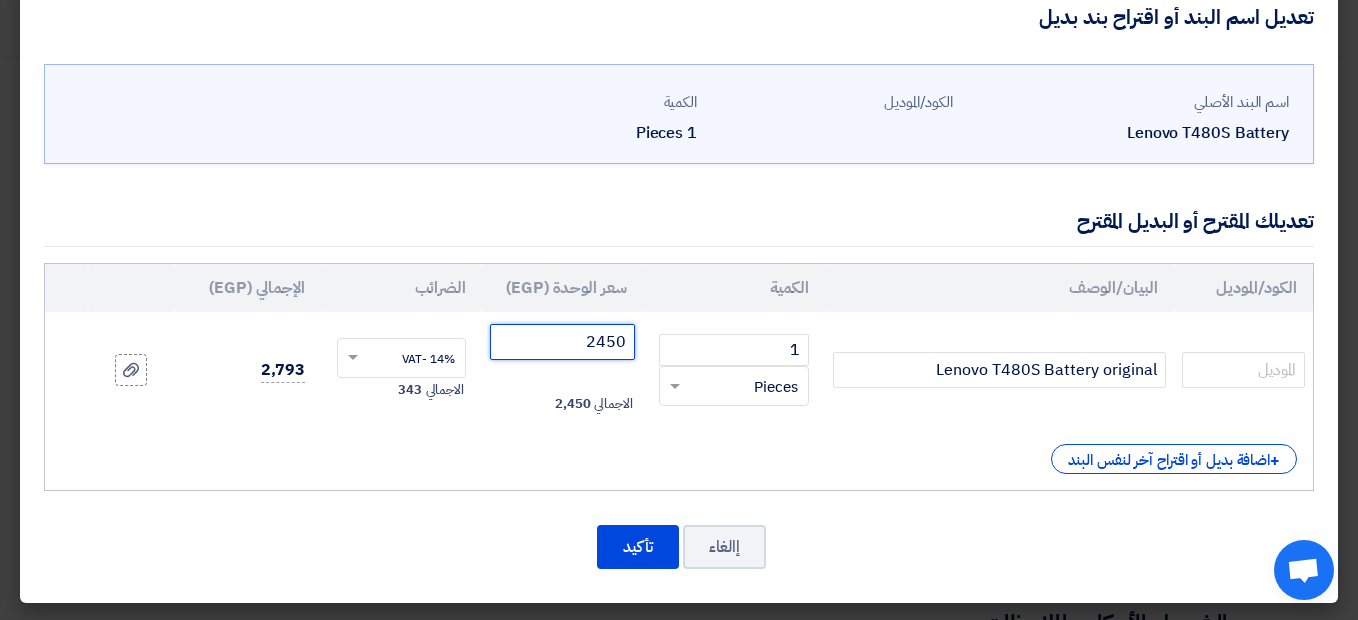 type on "2450" 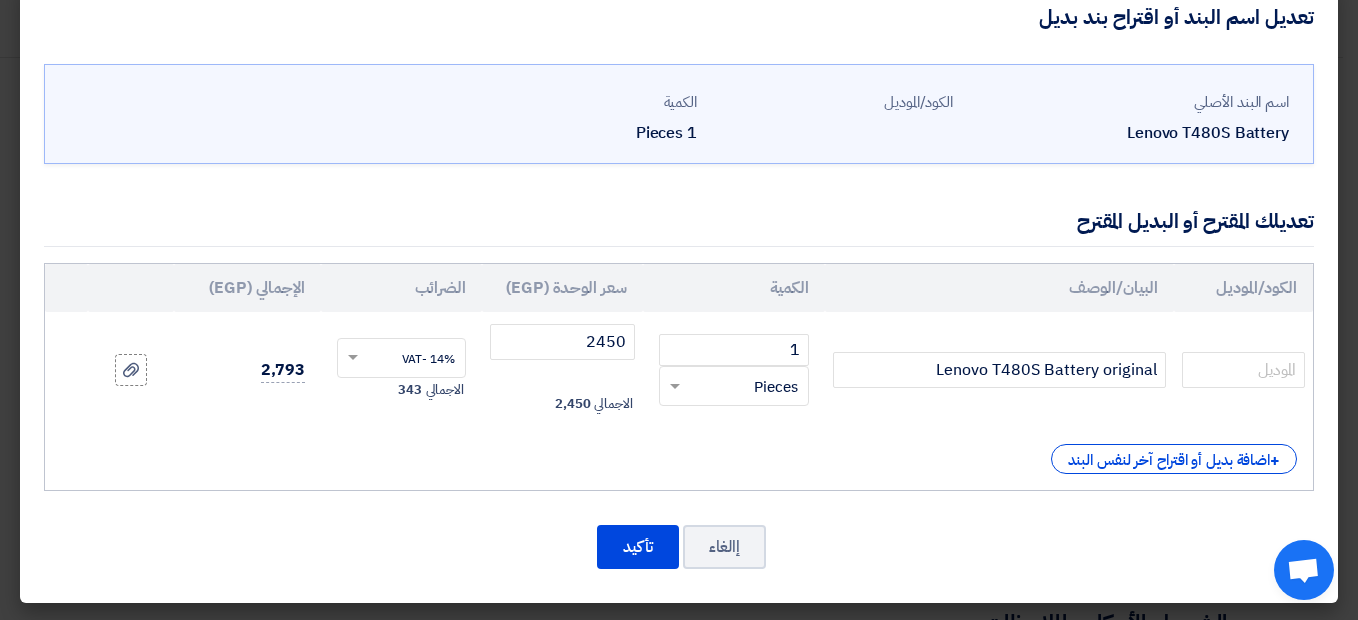 click on "الكود/الموديل
البيان/الوصف
الكمية
سعر الوحدة (EGP)
الضرائب
الإجمالي (EGP)
1
×" 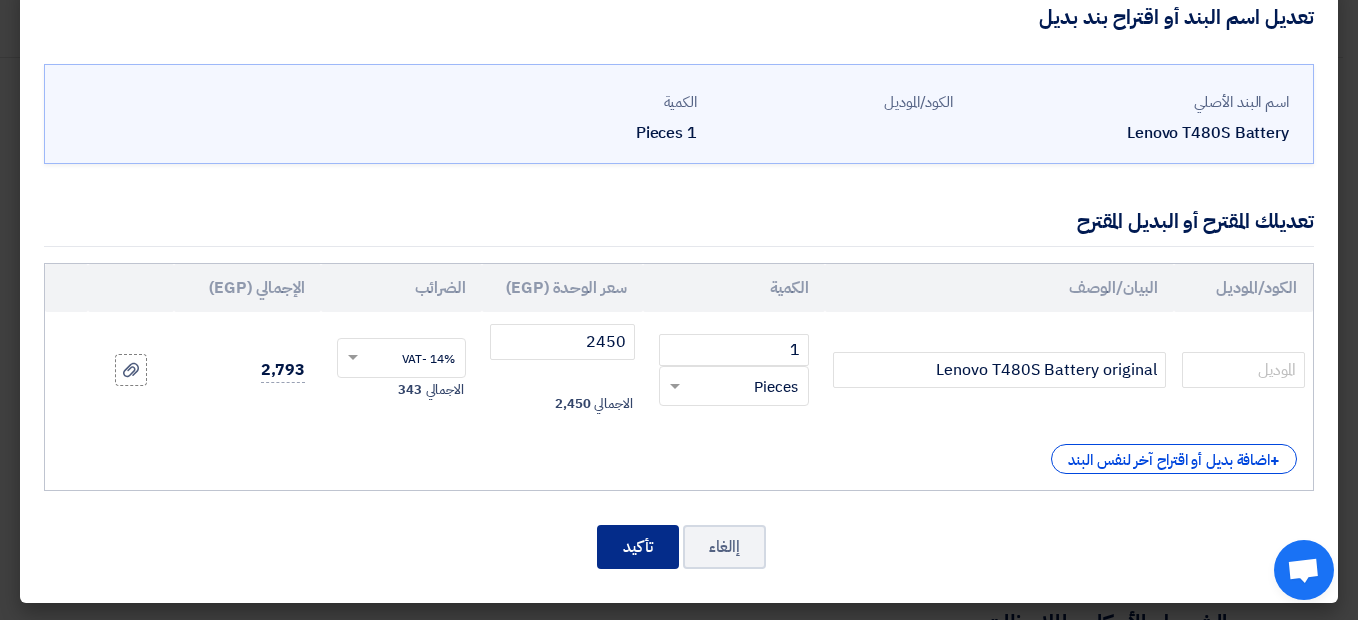 click on "تأكيد" 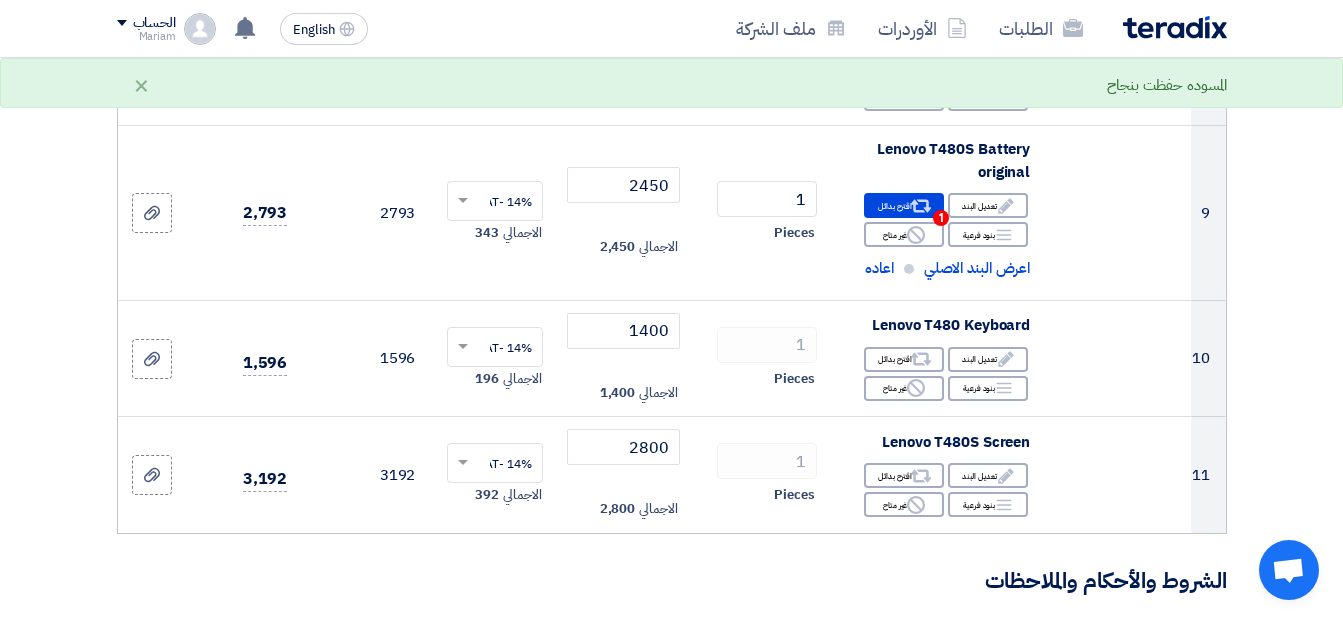 scroll, scrollTop: 1381, scrollLeft: 0, axis: vertical 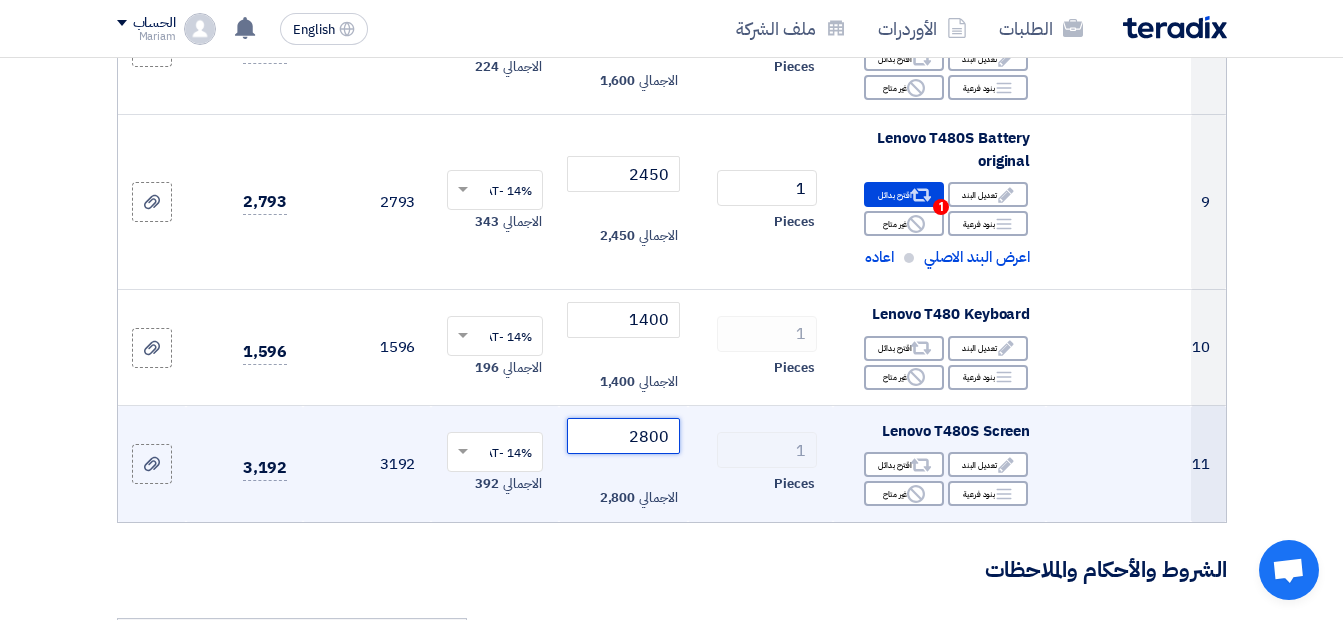 drag, startPoint x: 644, startPoint y: 431, endPoint x: 672, endPoint y: 436, distance: 28.442924 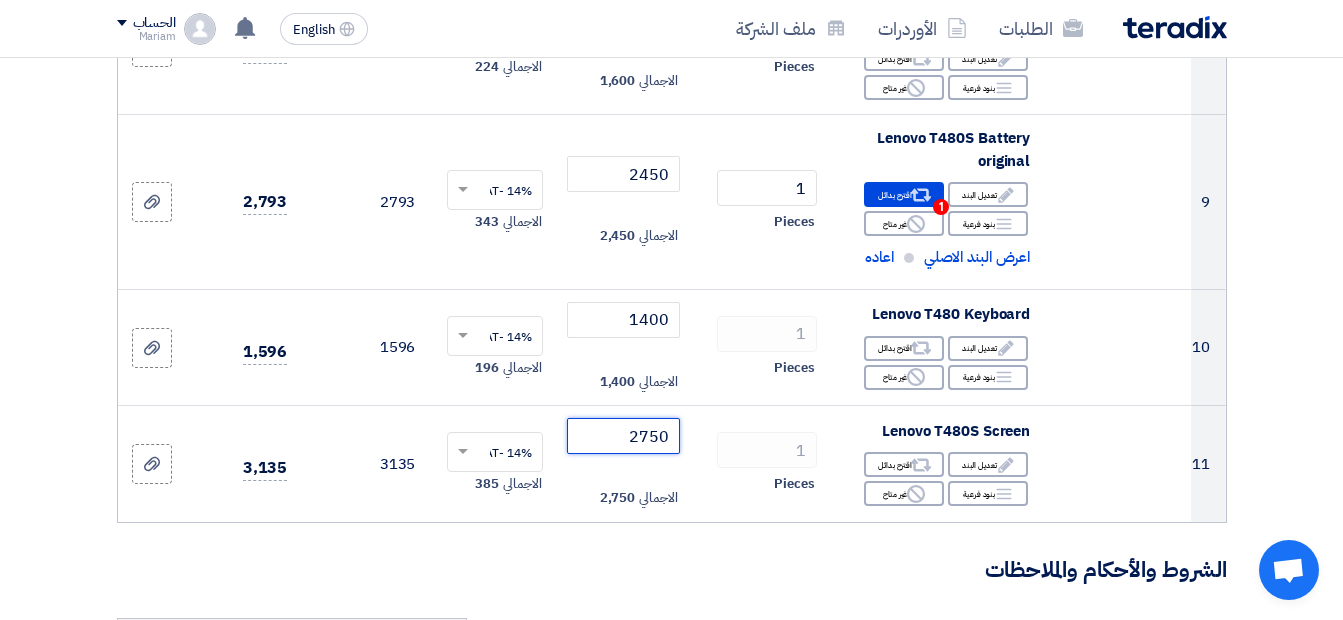 type on "2750" 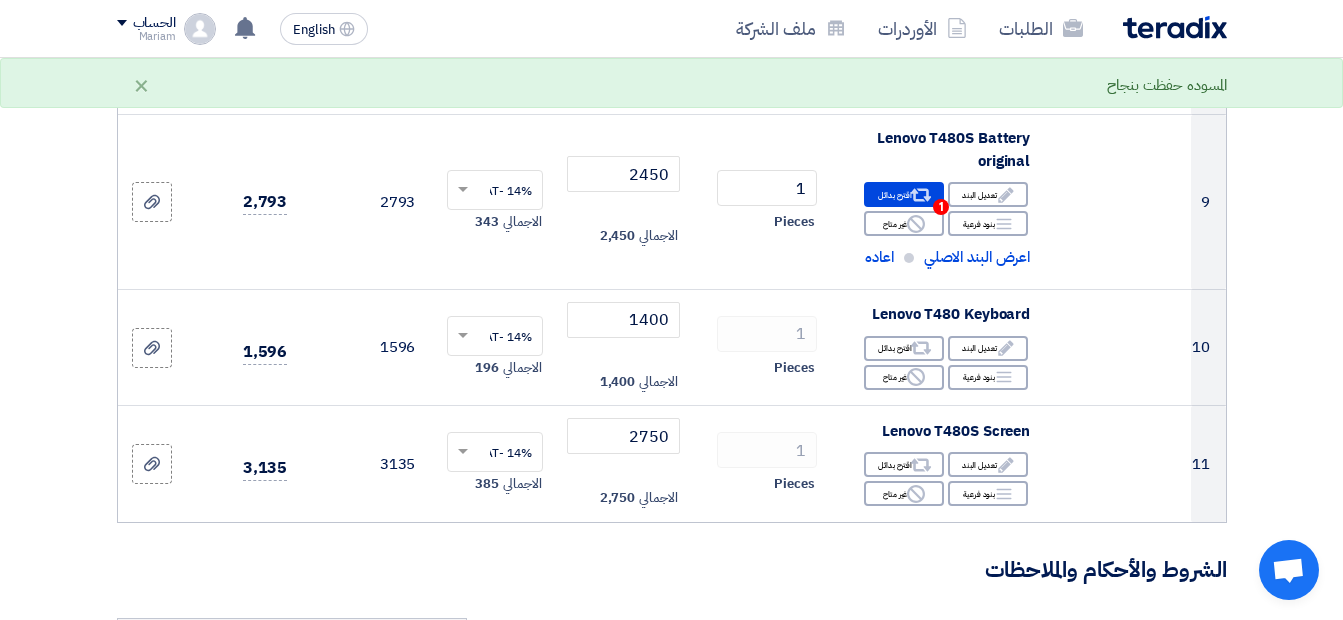 click on "الشروط والأحكام والملاحظات" 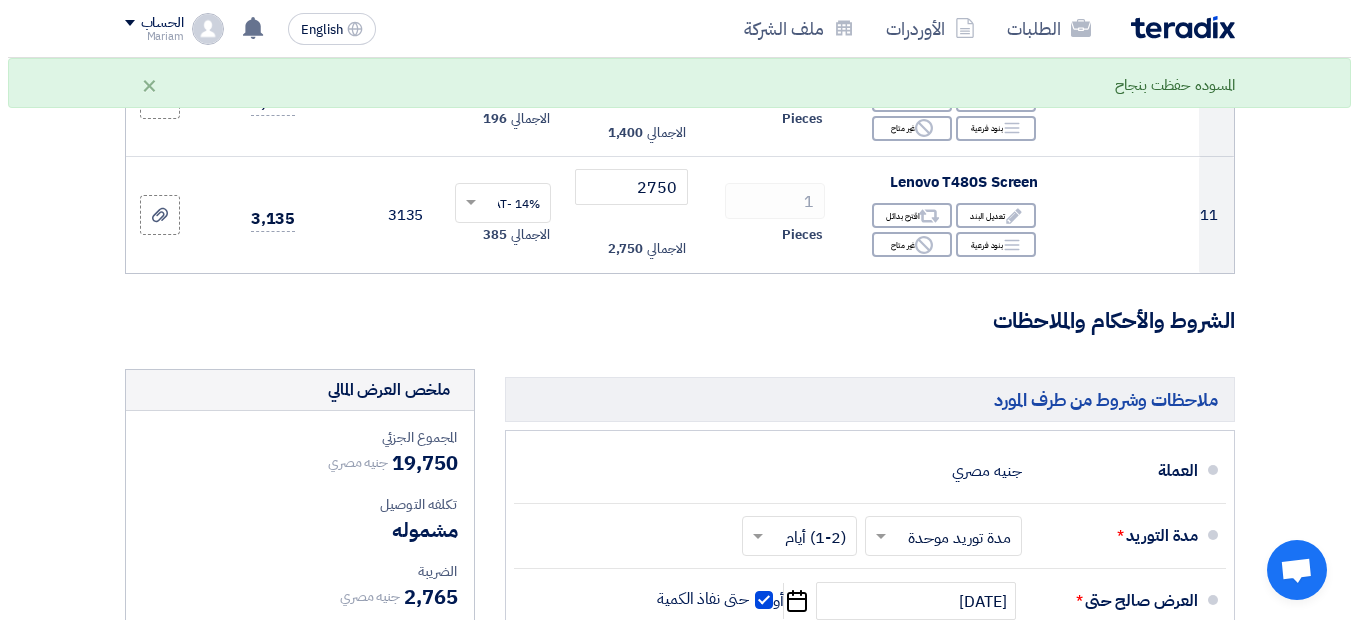 scroll, scrollTop: 1914, scrollLeft: 0, axis: vertical 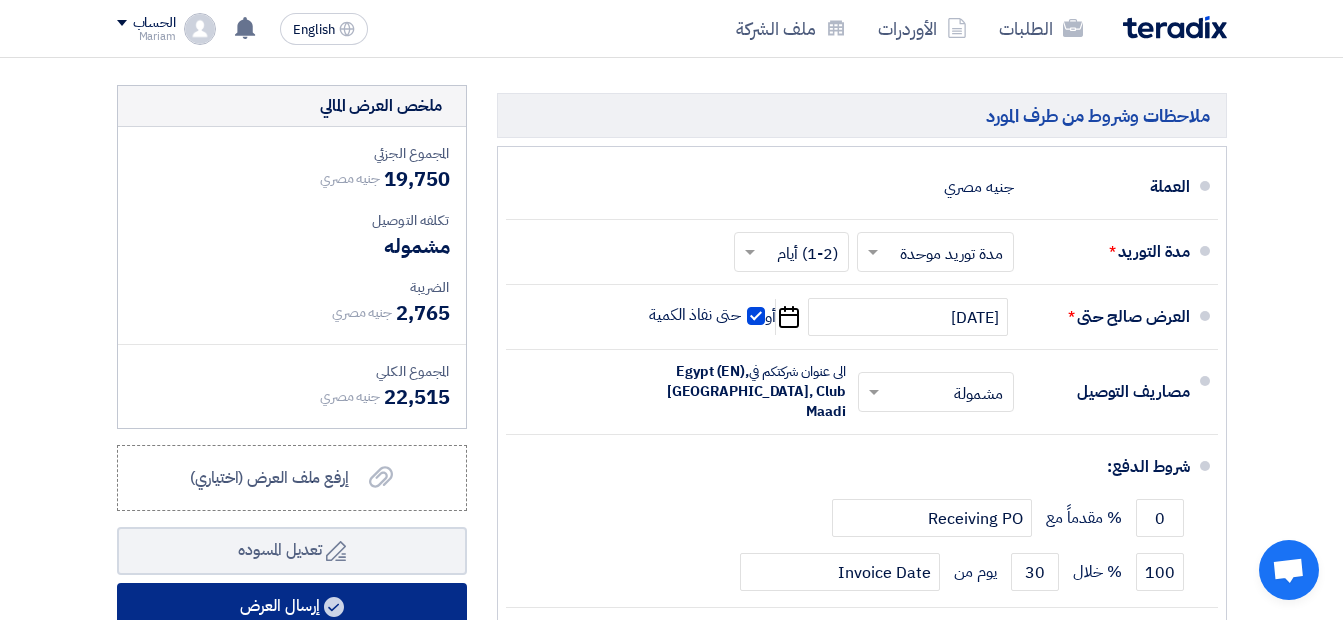 click on "إرسال العرض" 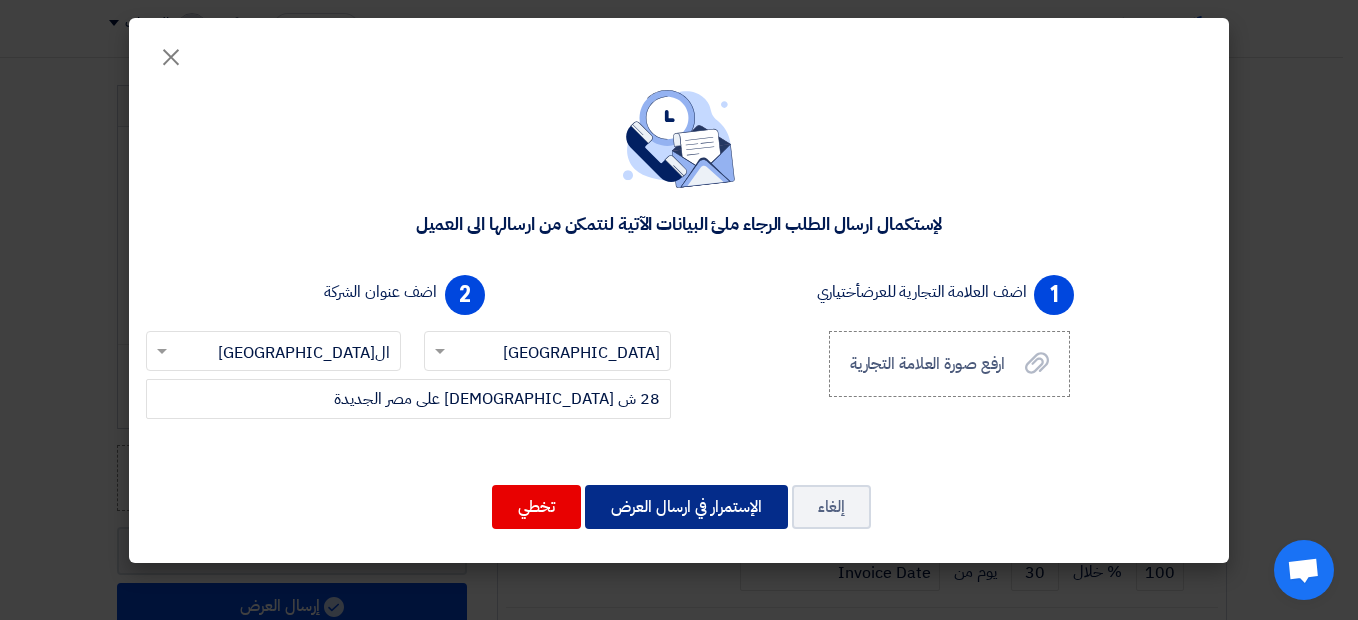 click on "الإستمرار في ارسال العرض" 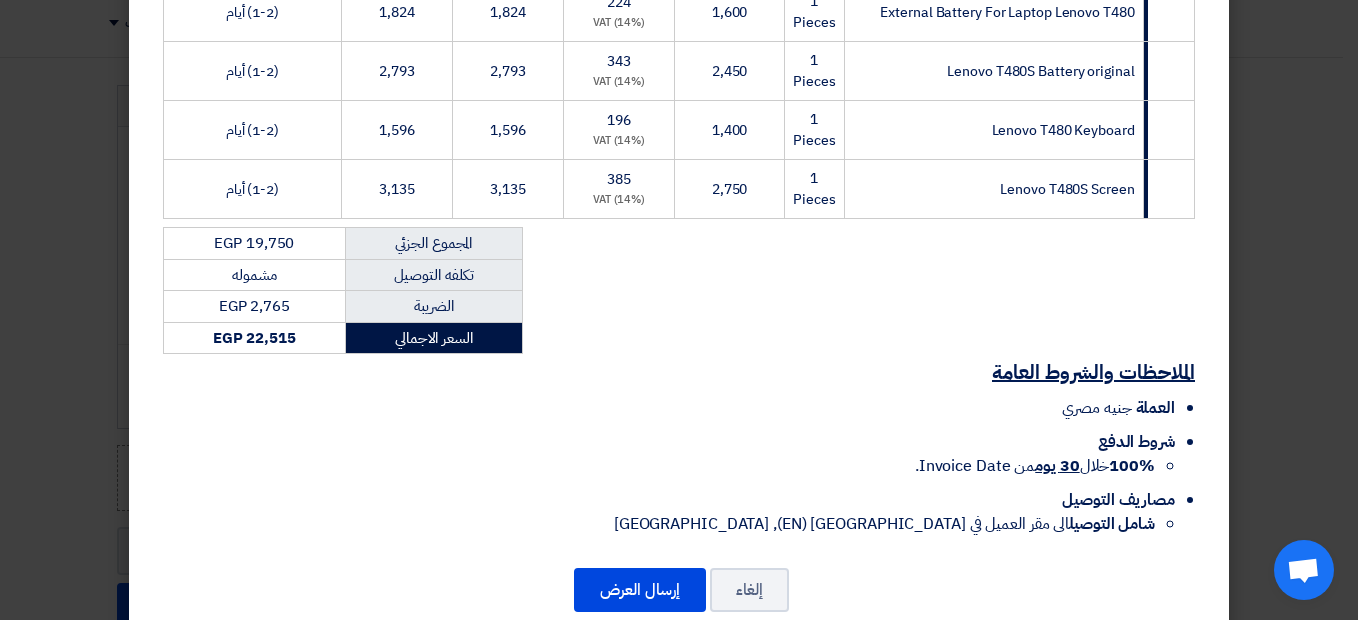 scroll, scrollTop: 854, scrollLeft: 0, axis: vertical 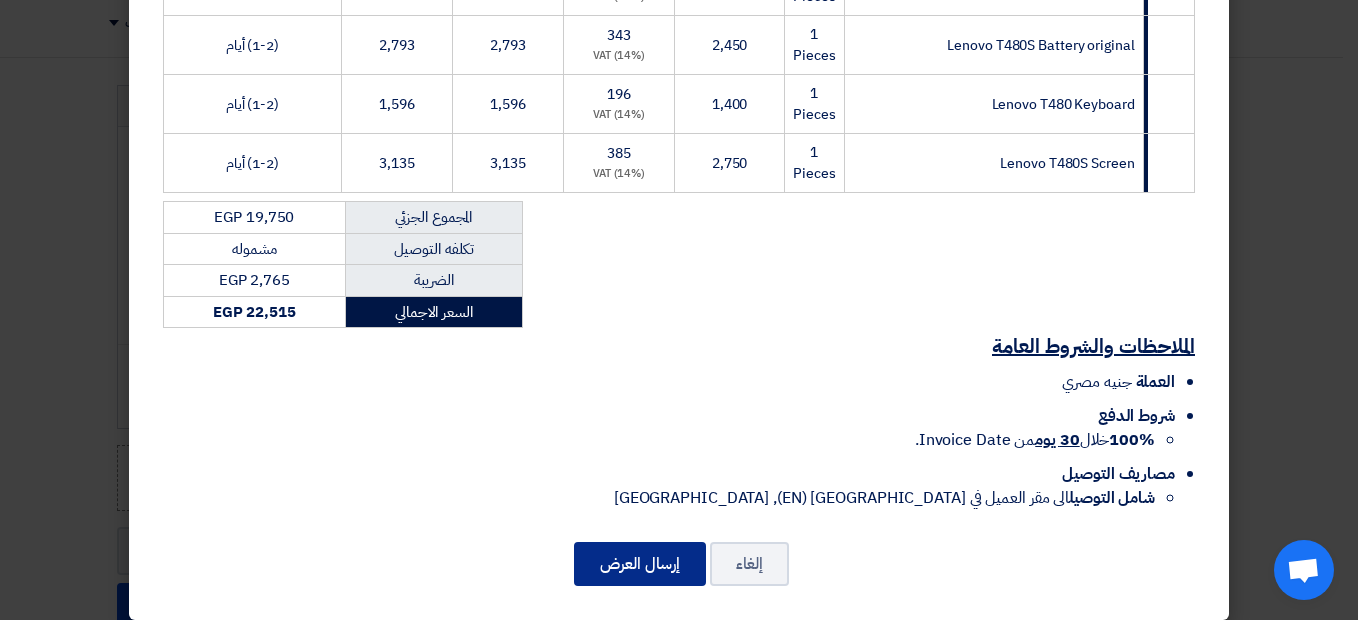 click on "إرسال العرض" 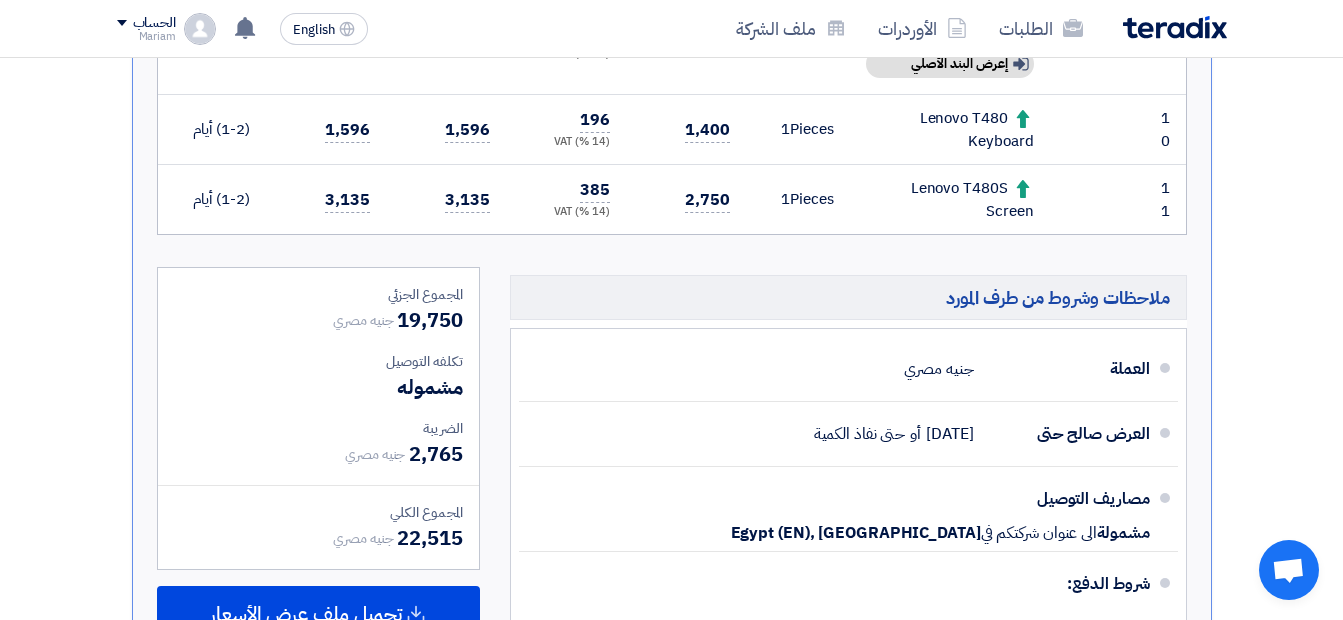 scroll, scrollTop: 1337, scrollLeft: 0, axis: vertical 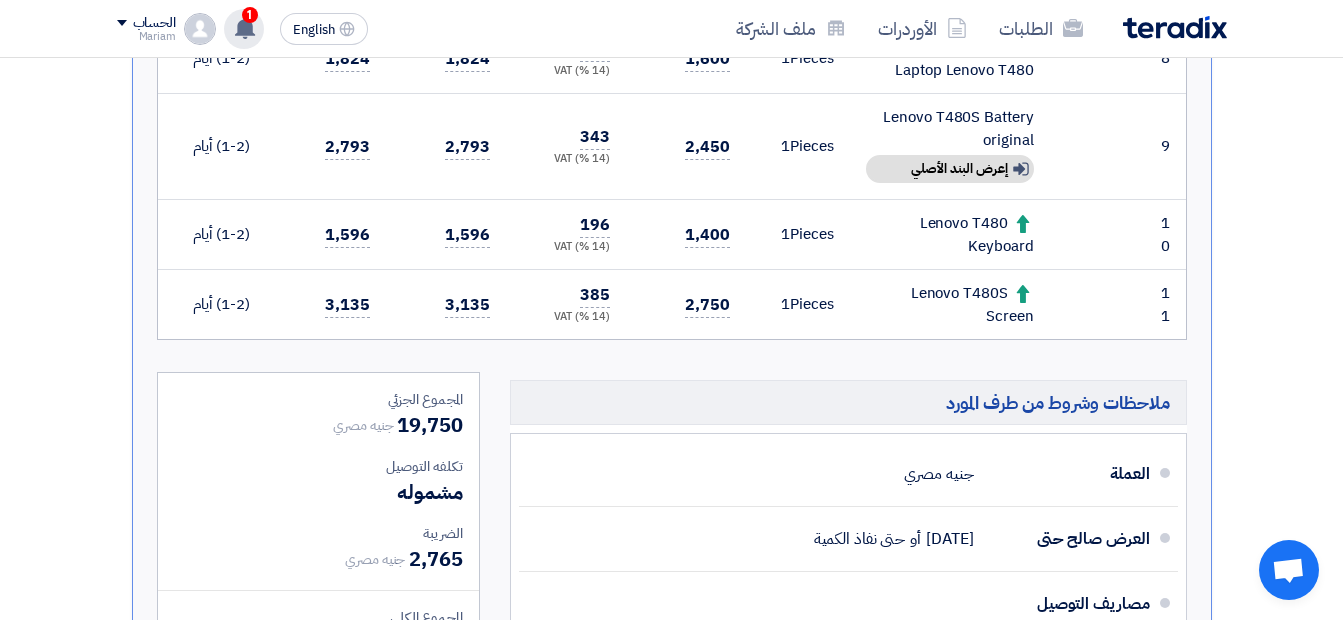click 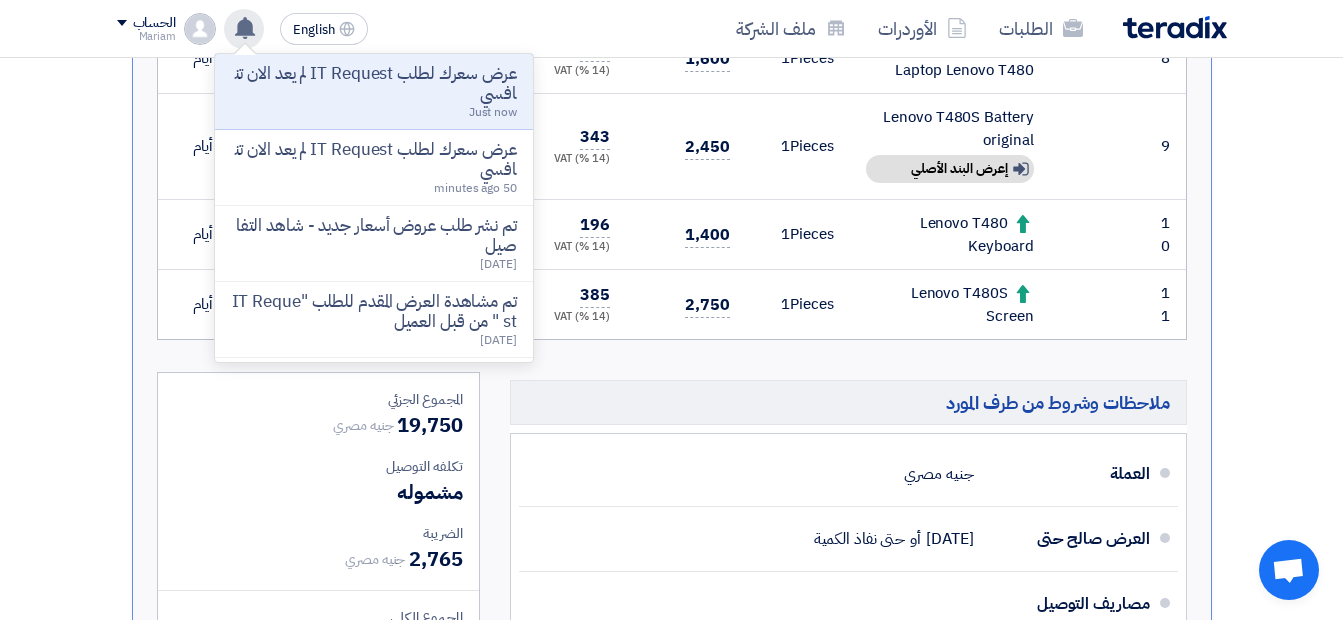 click 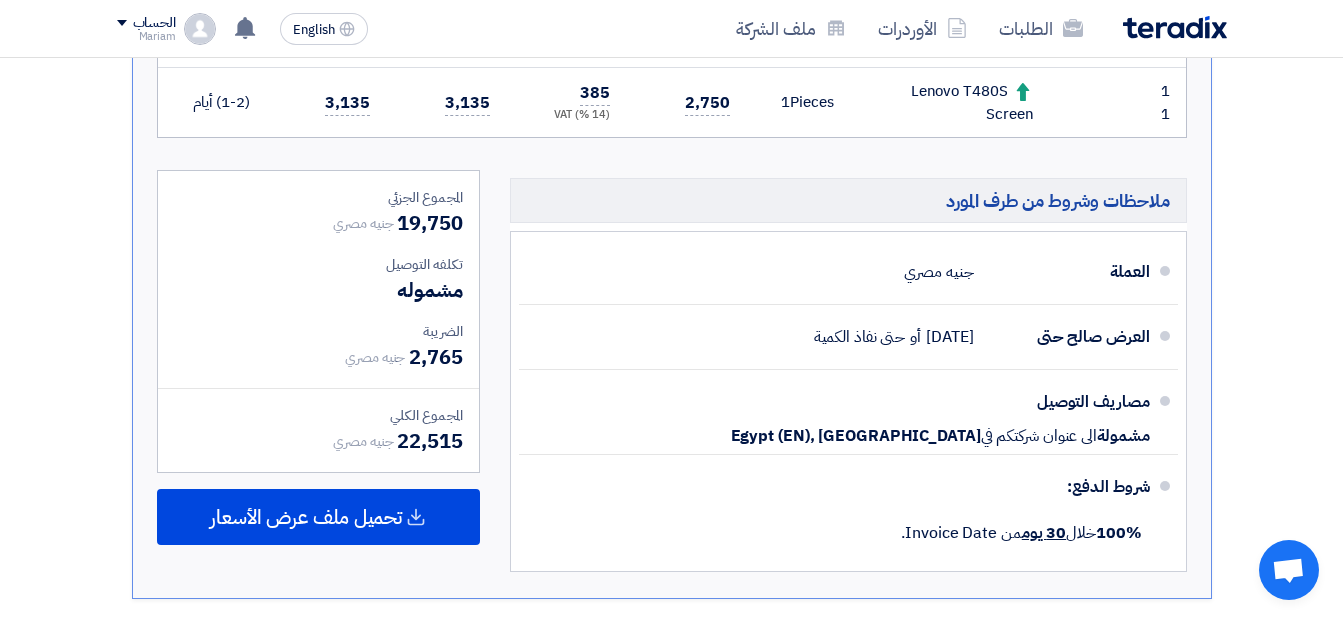 scroll, scrollTop: 1604, scrollLeft: 0, axis: vertical 